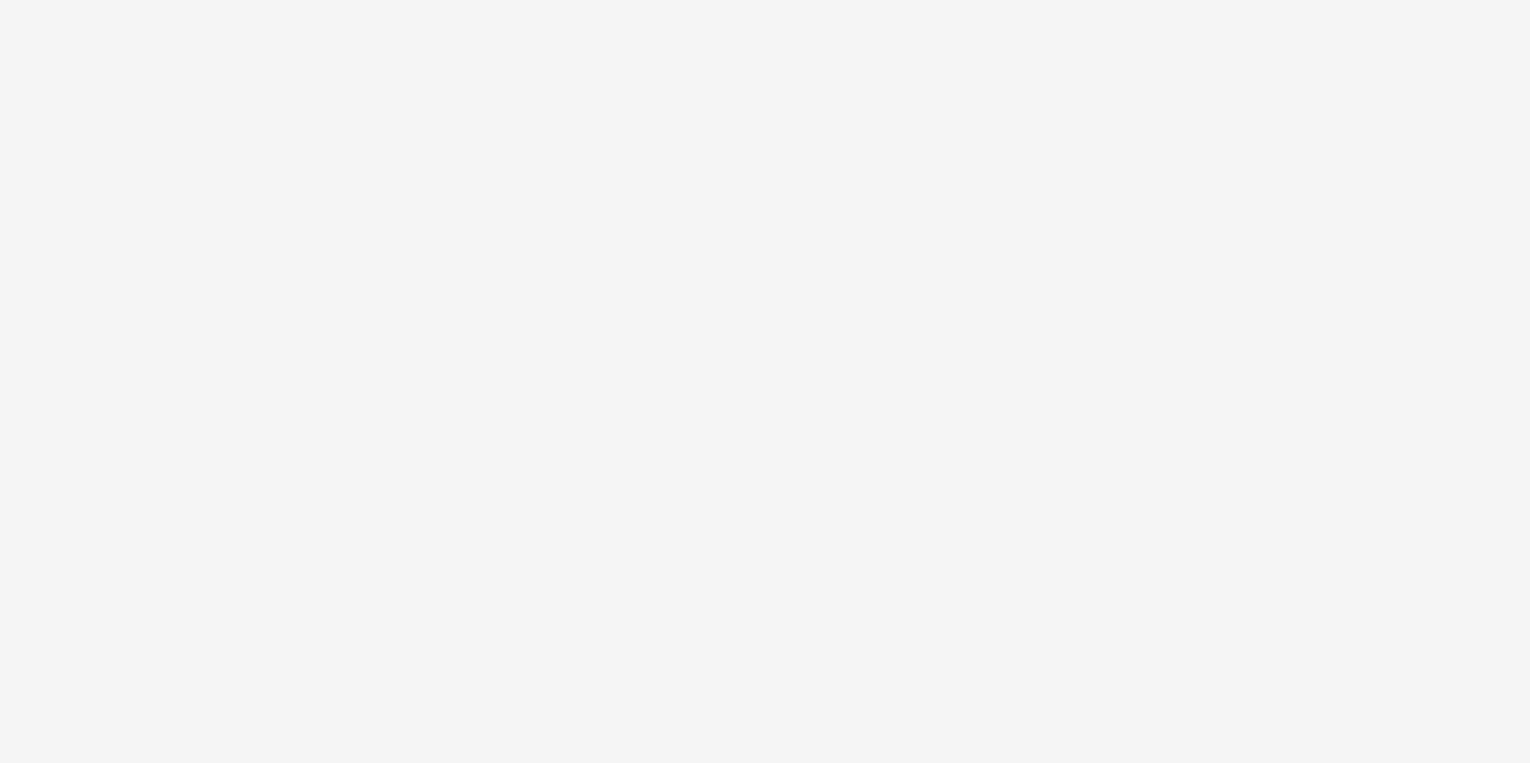 scroll, scrollTop: 0, scrollLeft: 0, axis: both 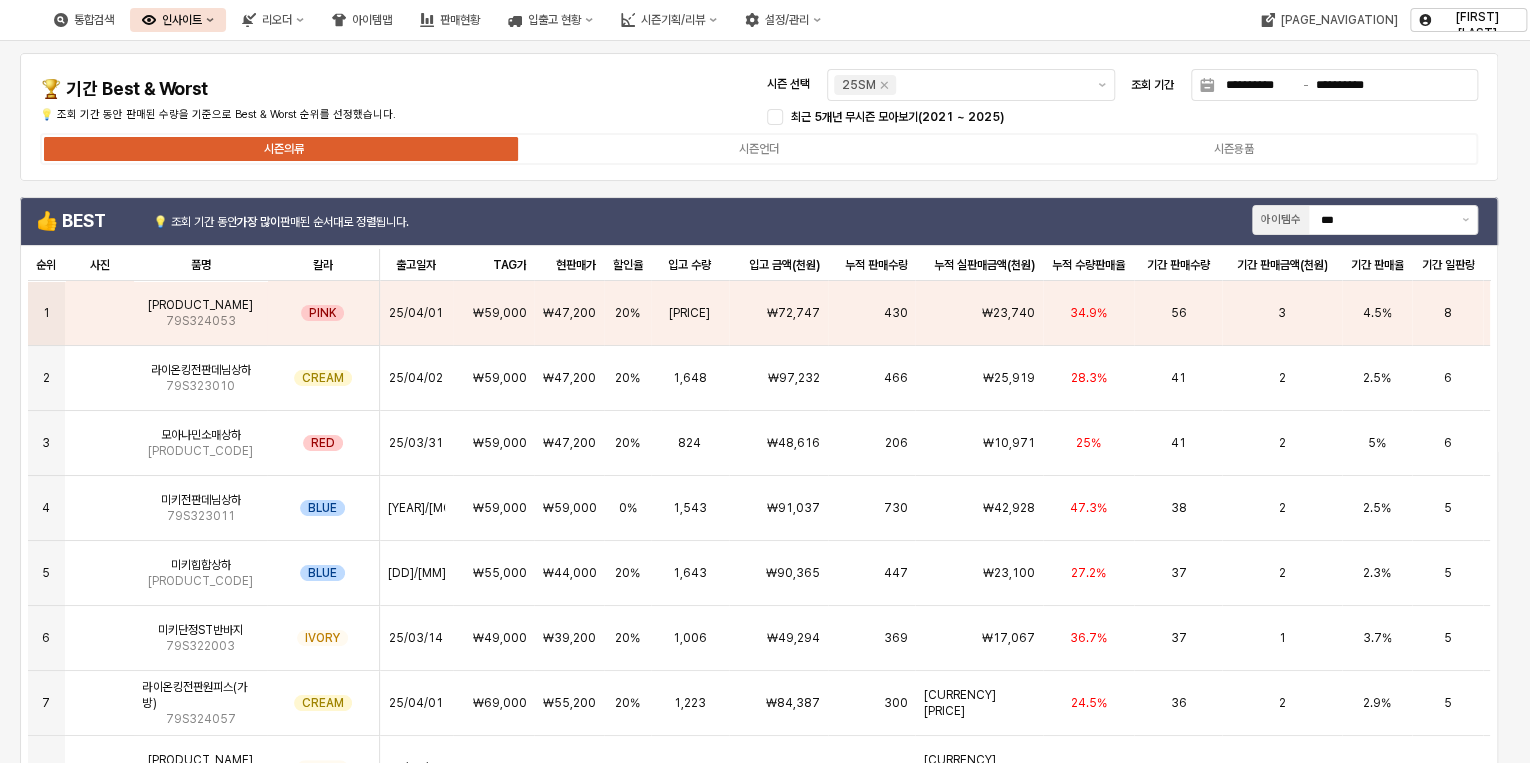 click on "**********" at bounding box center (759, 117) 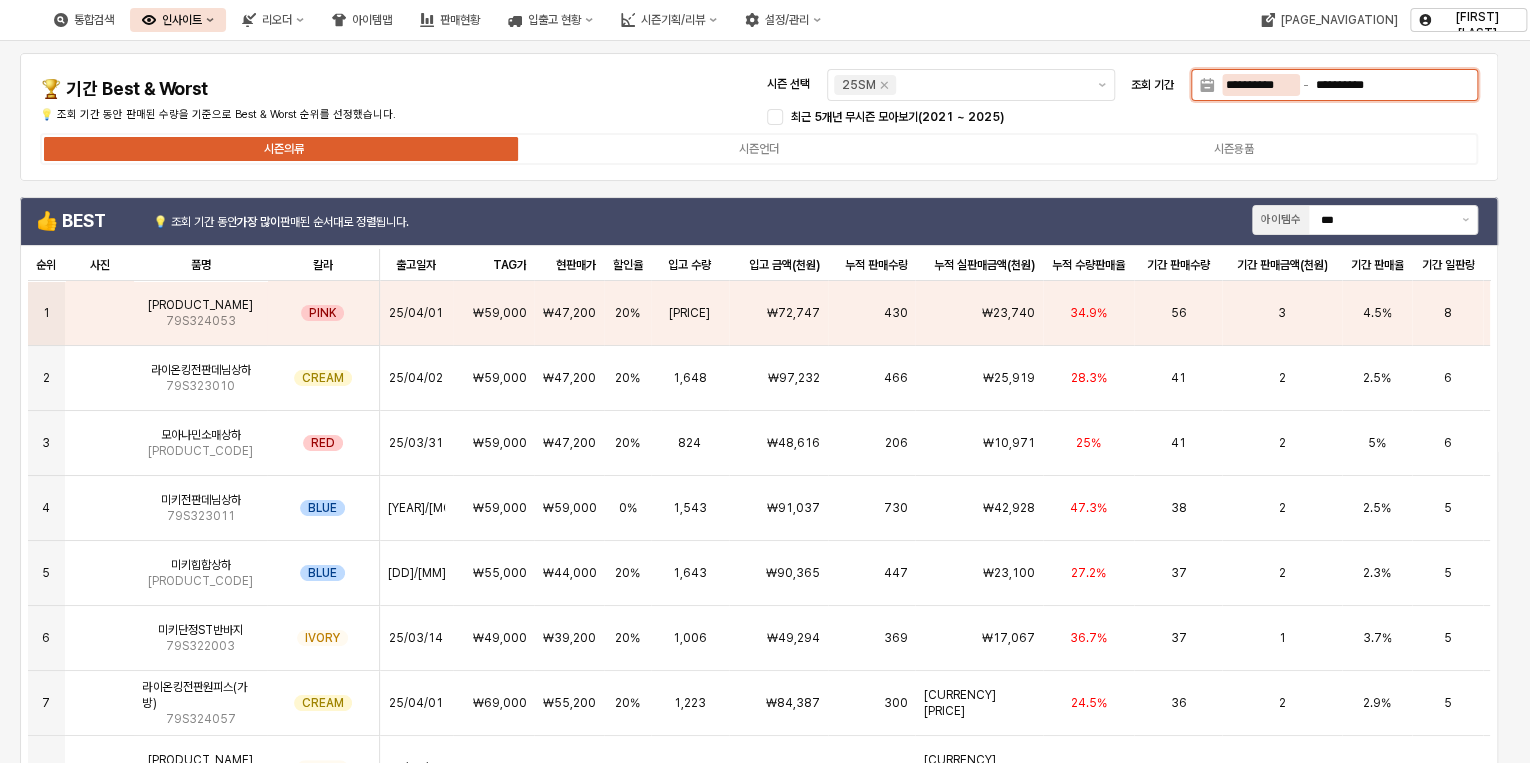 click on "[MASKED_DATA]" at bounding box center (1261, 85) 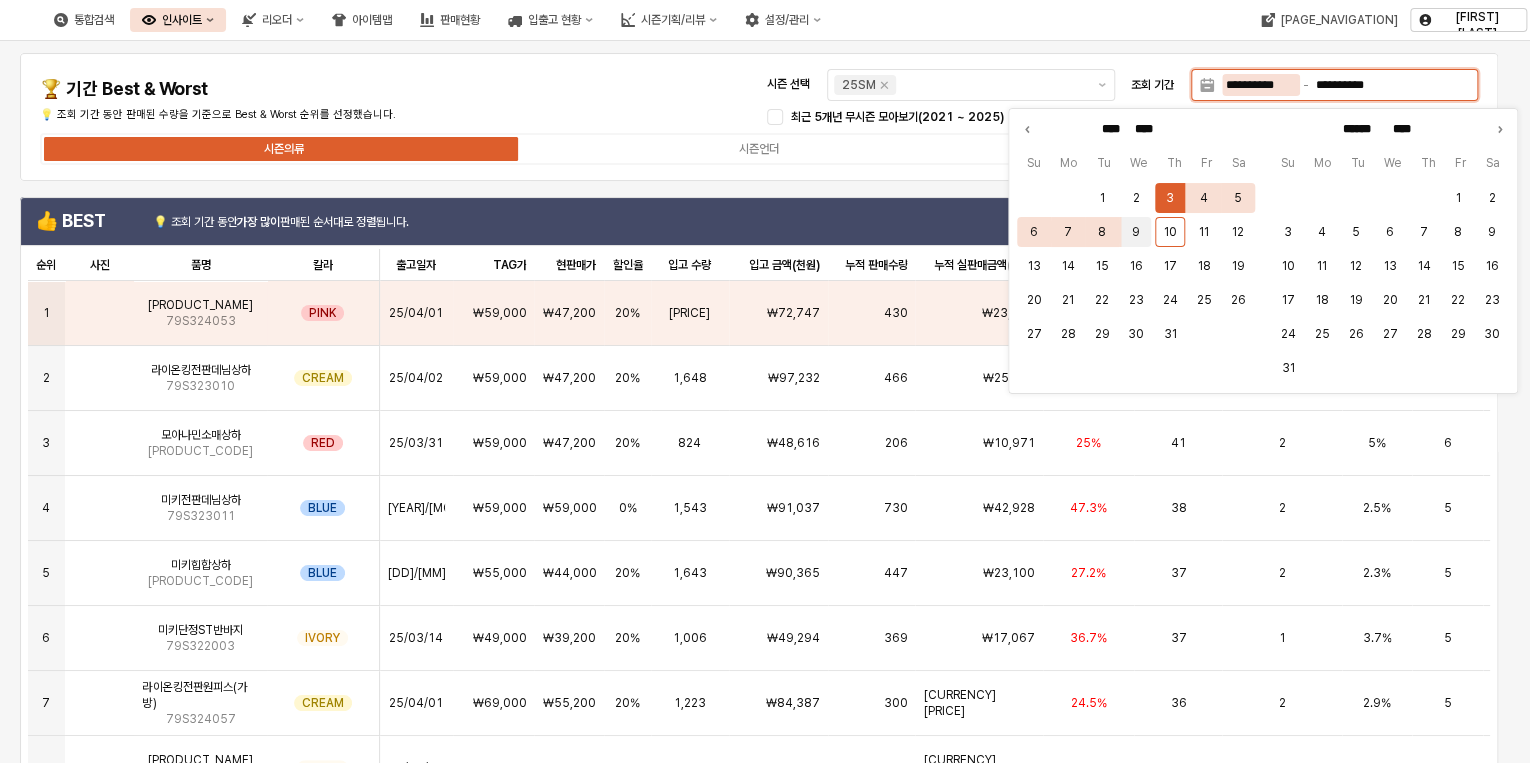 click on "9" at bounding box center (1136, 232) 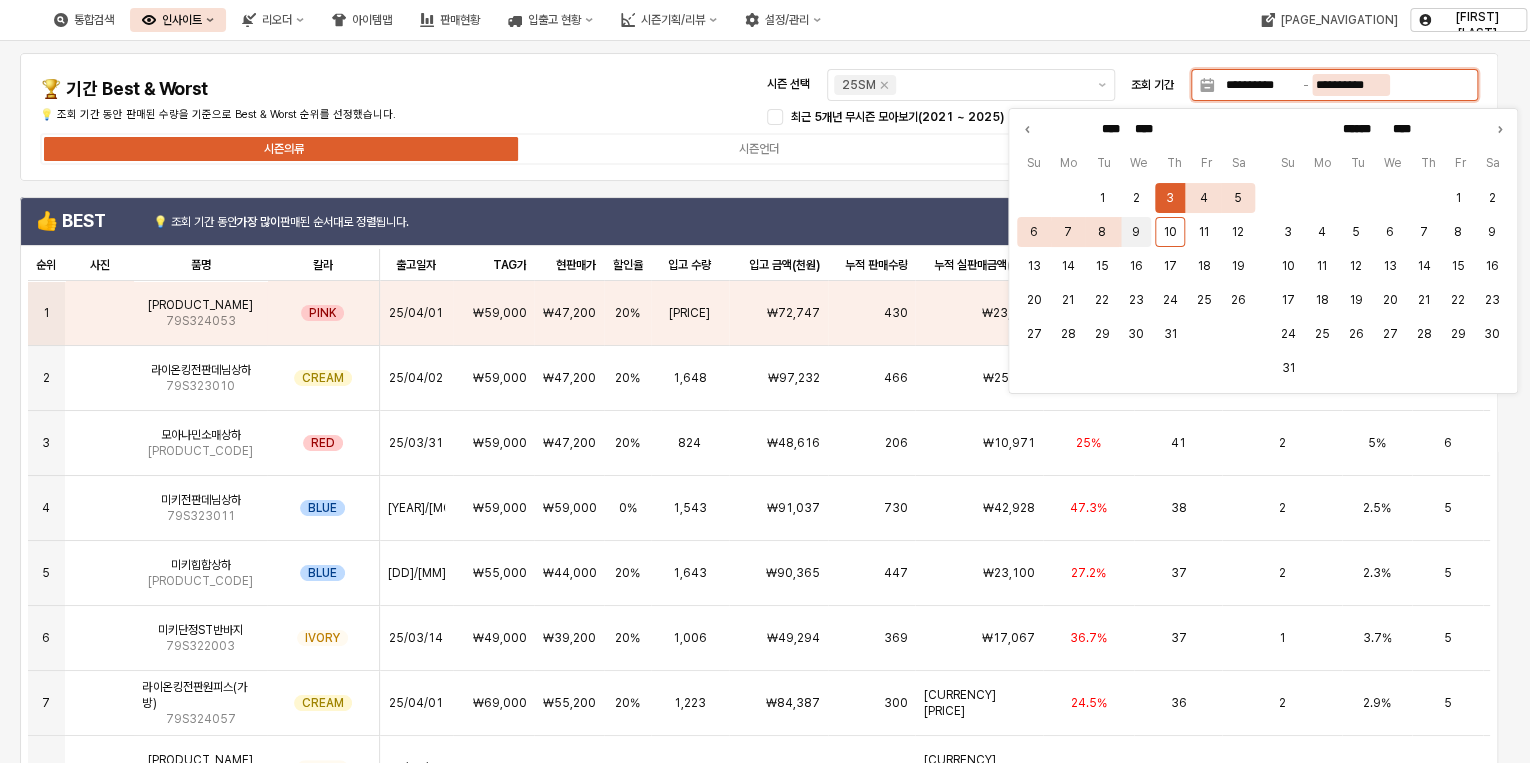 type on "[MASKED_DATA]" 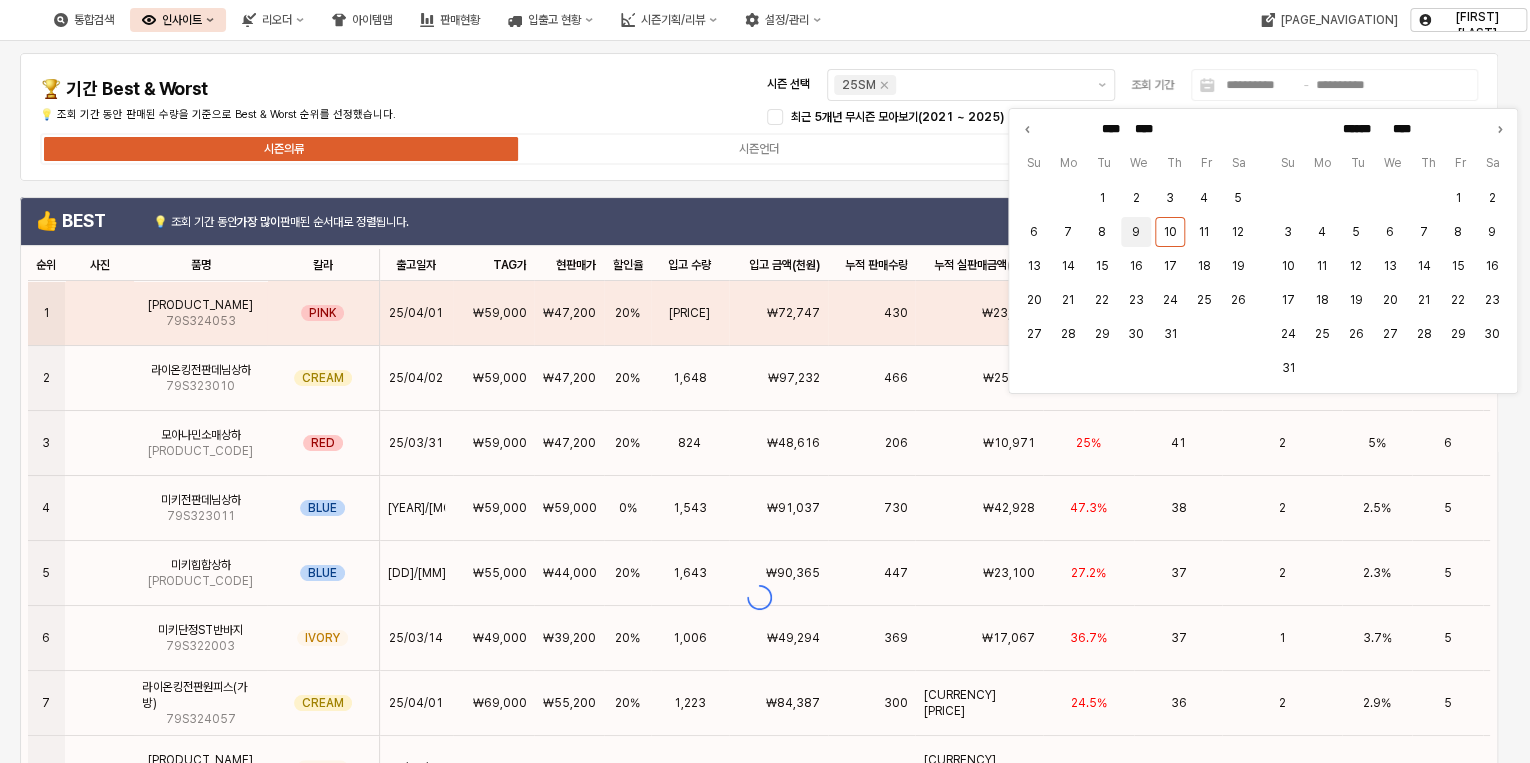 click on "9" at bounding box center (1136, 232) 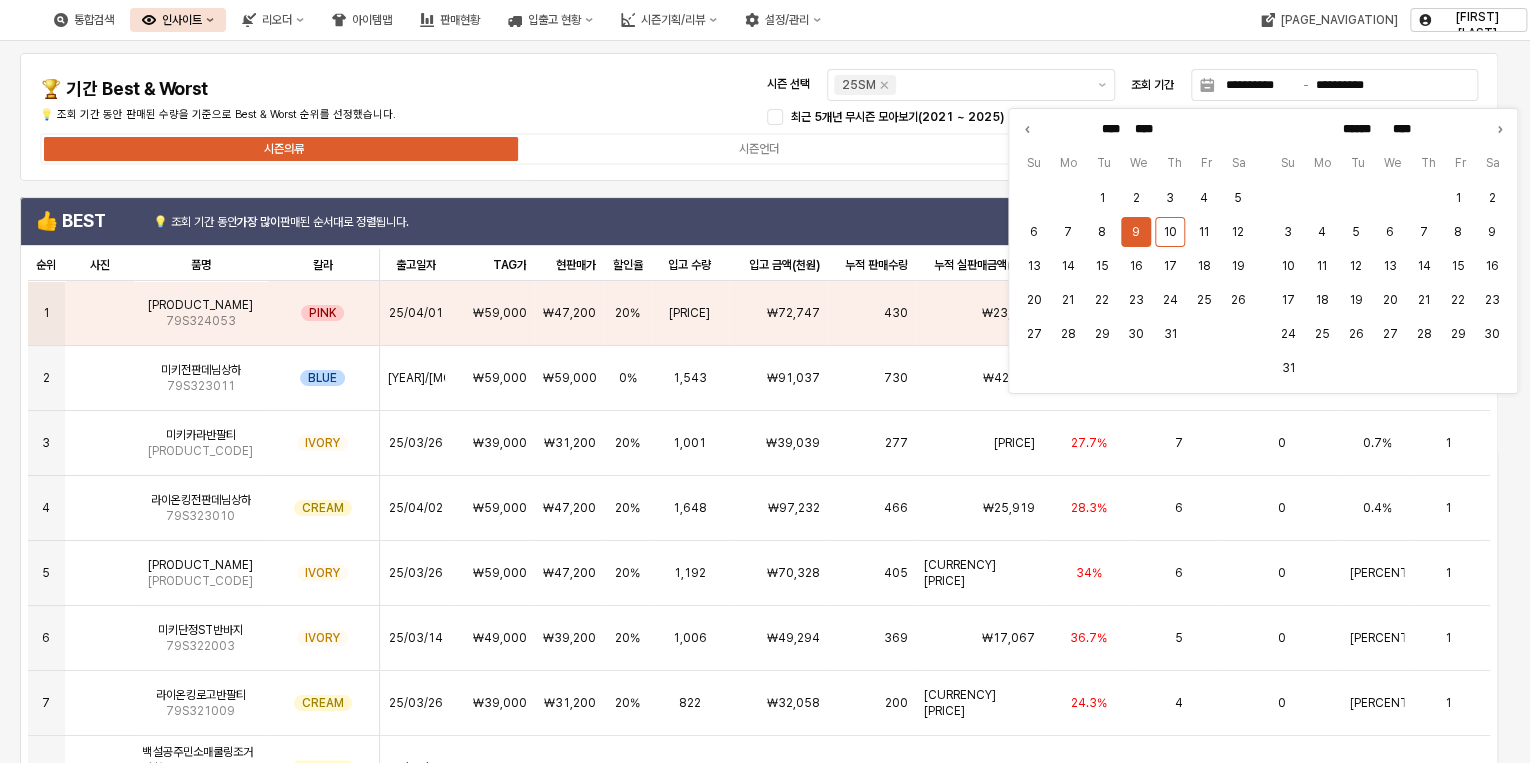 click on "시즌의류 시즌언더 시즌용품" at bounding box center [759, 149] 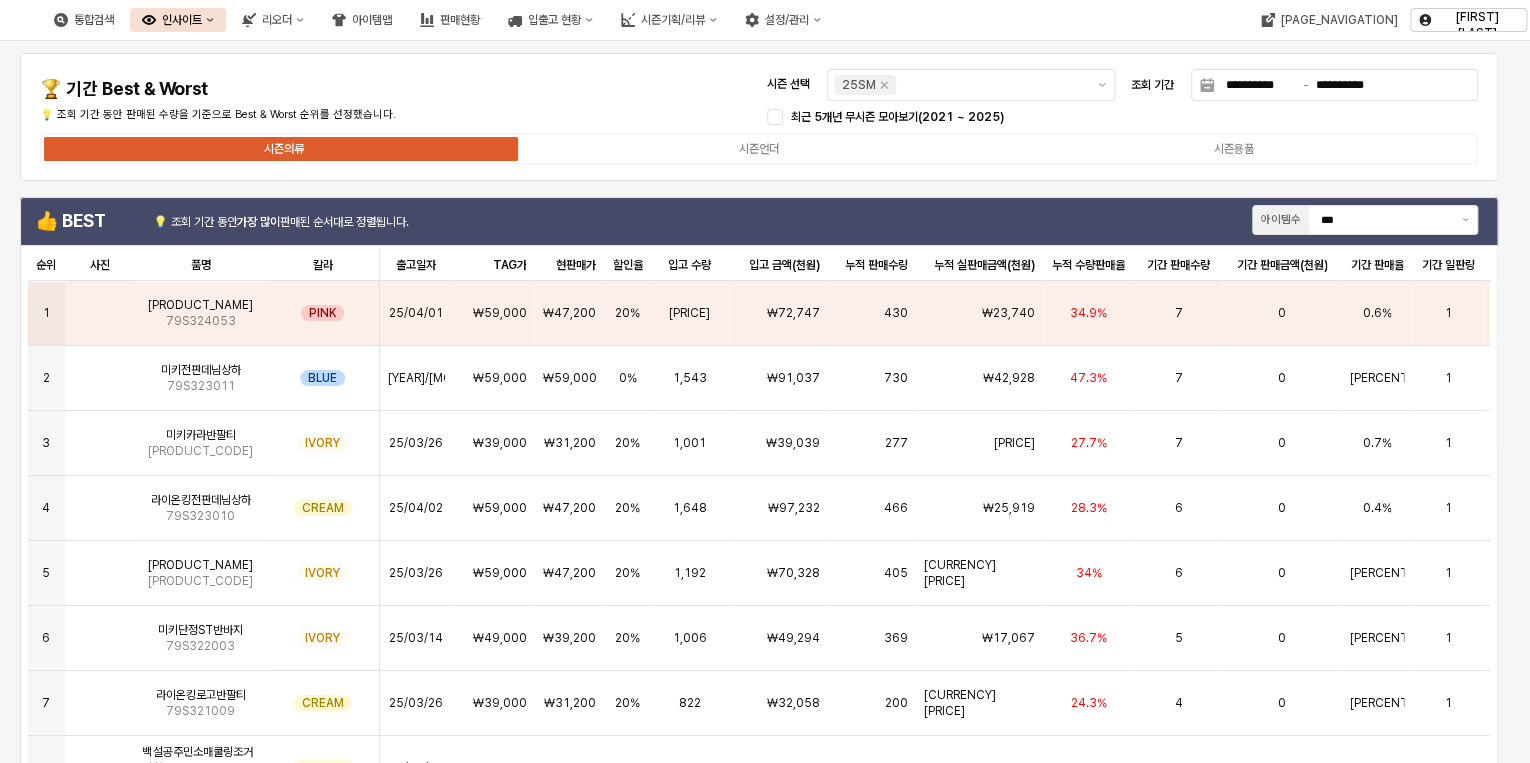 click on "**********" at bounding box center (759, 117) 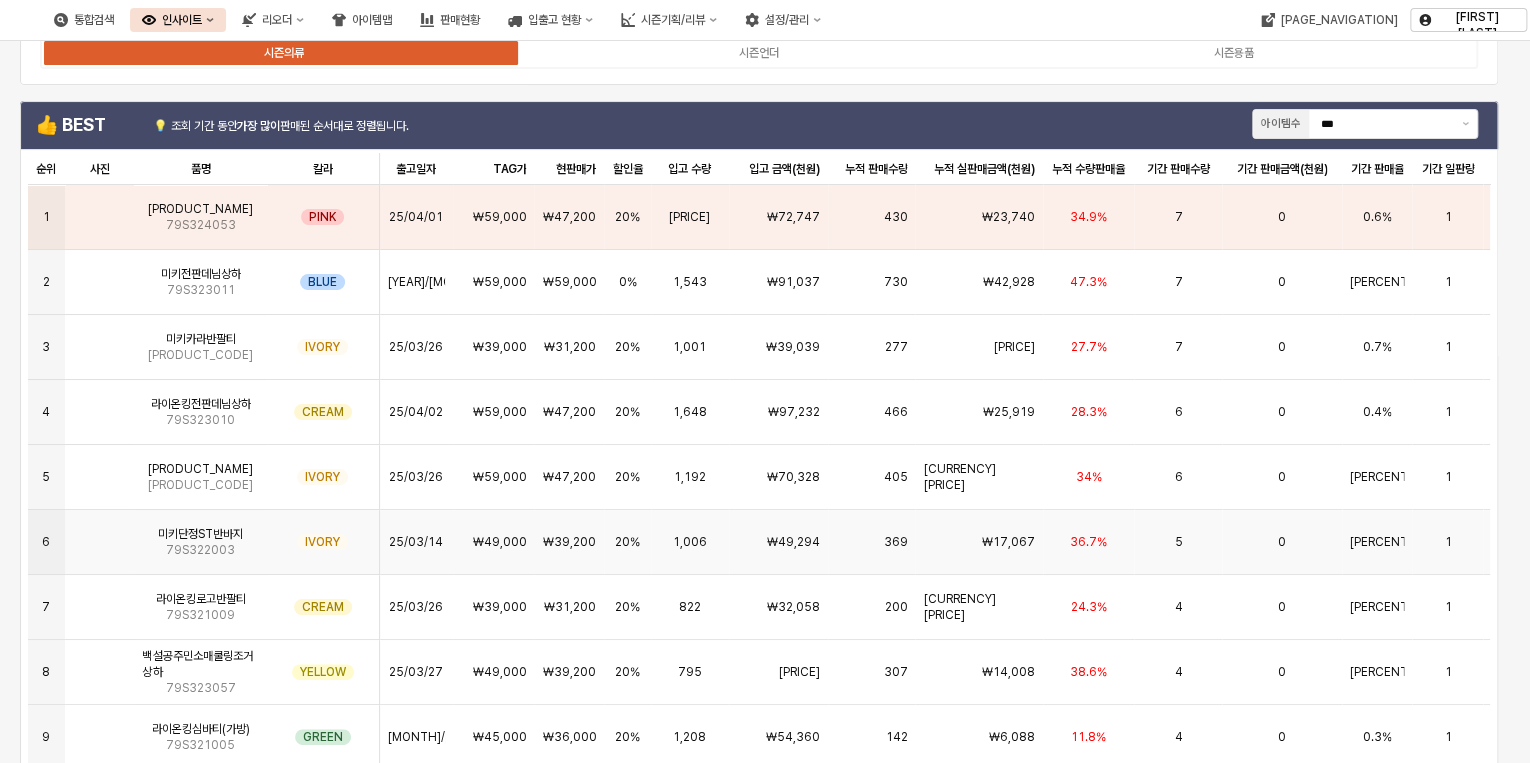 scroll, scrollTop: 80, scrollLeft: 0, axis: vertical 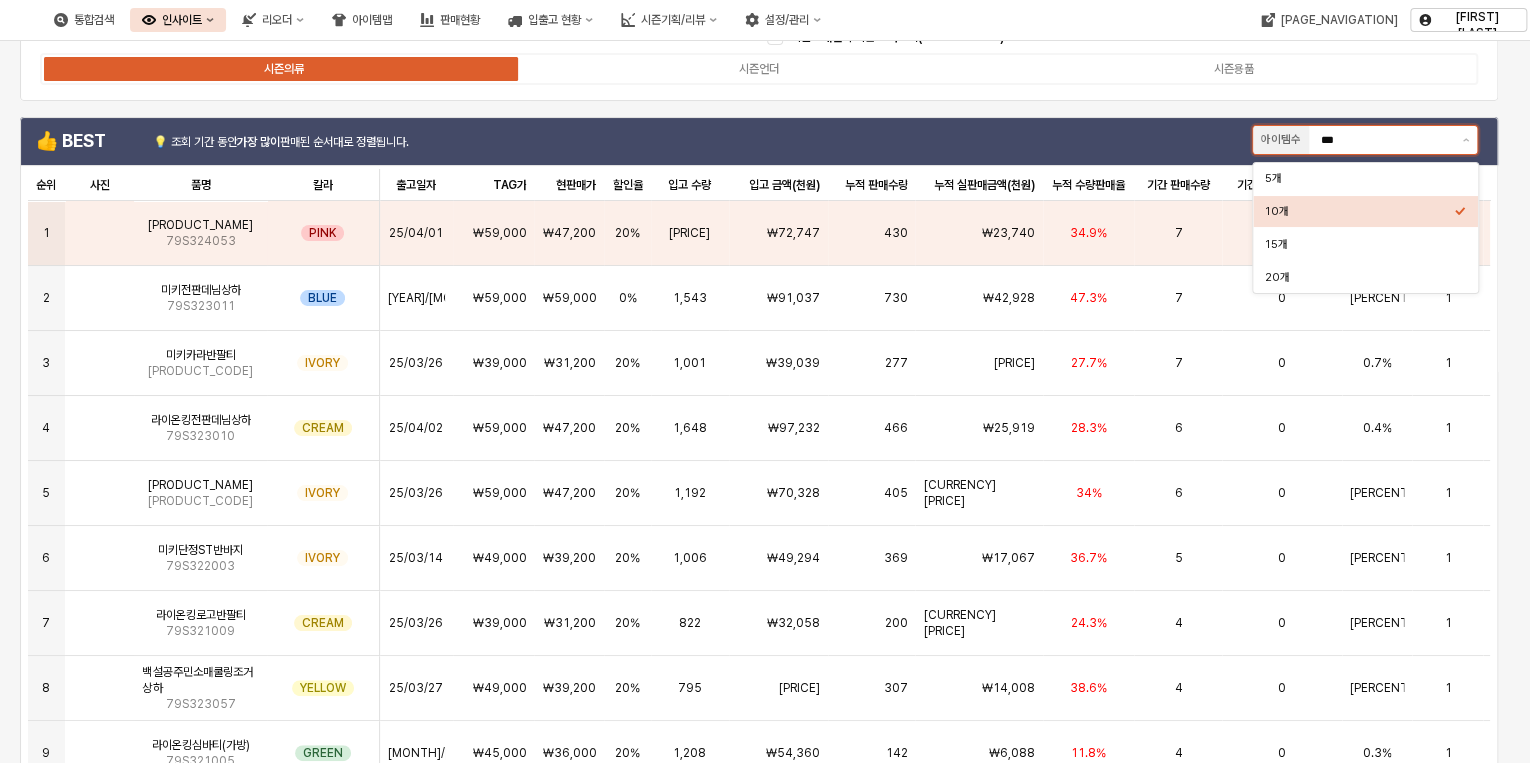 click on "***" at bounding box center (1385, 140) 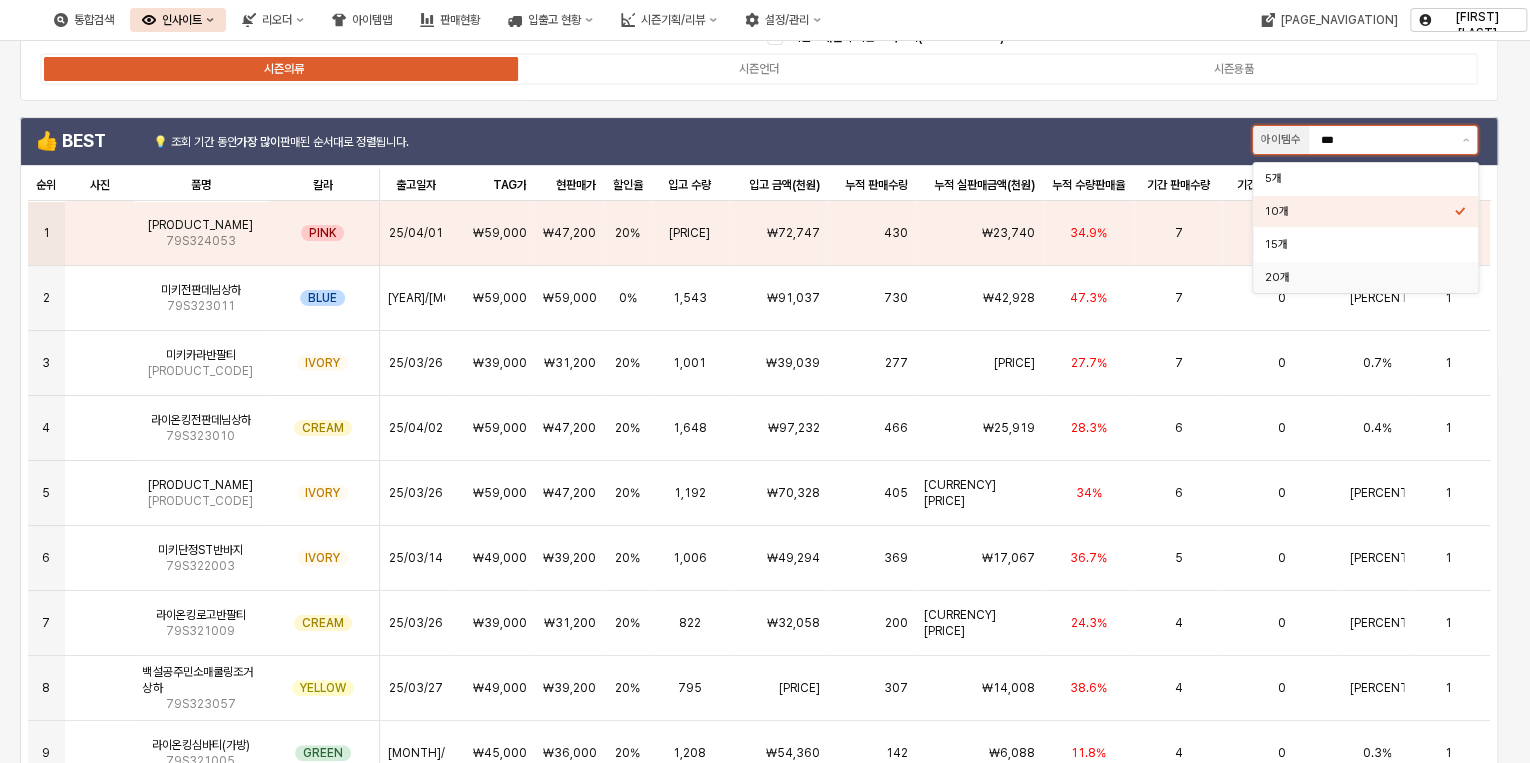 click on "20개" at bounding box center (1359, 277) 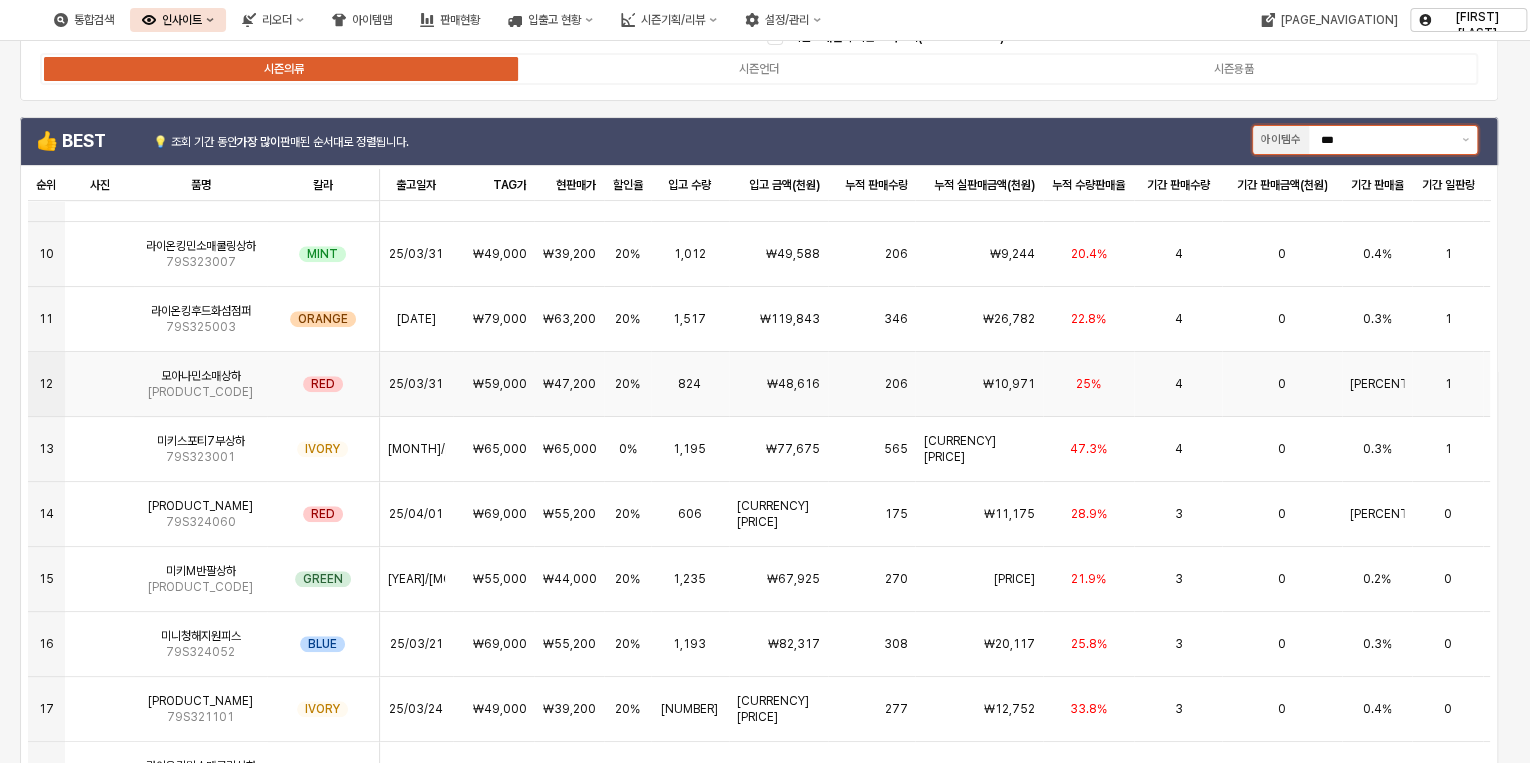 scroll, scrollTop: 580, scrollLeft: 0, axis: vertical 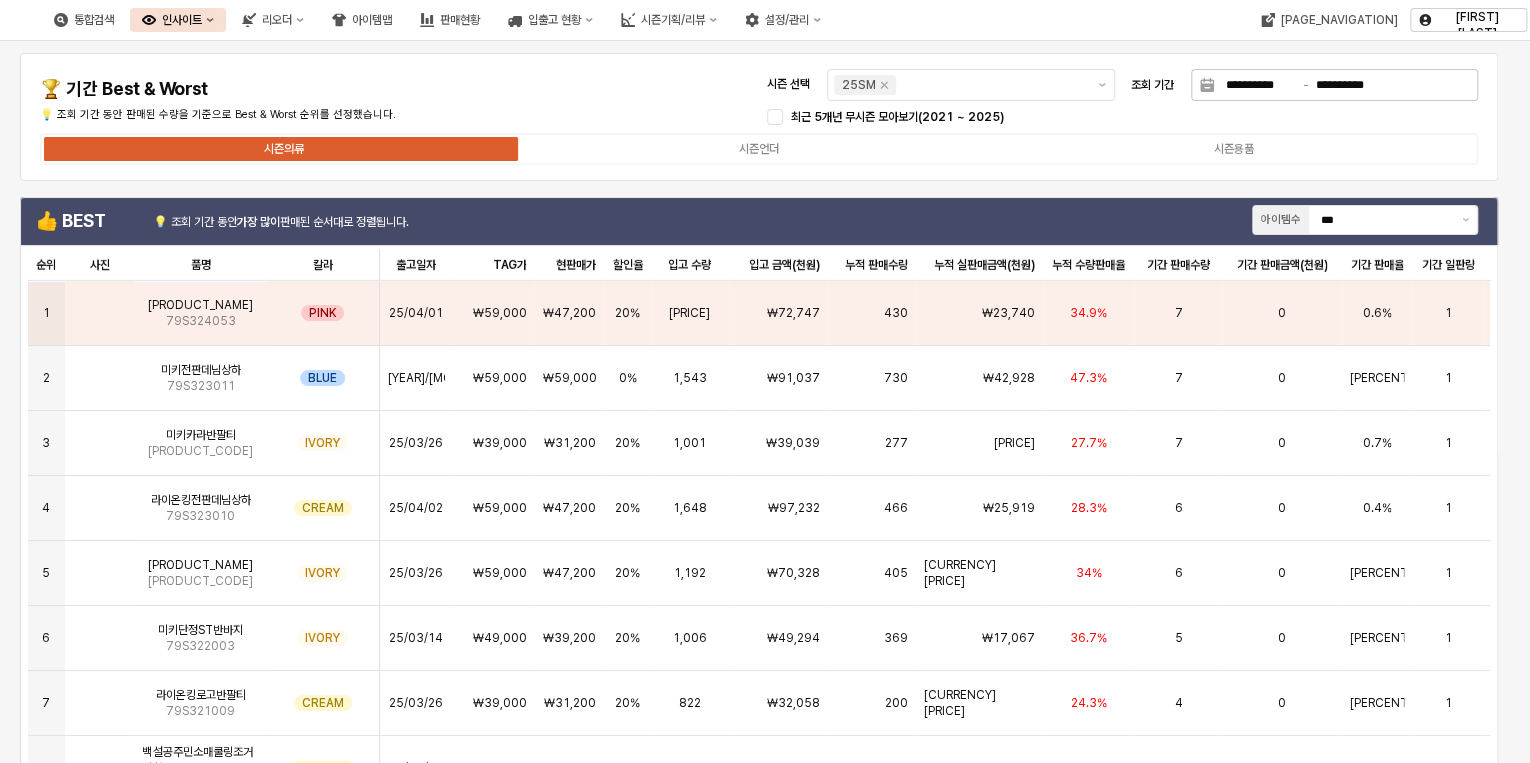 click on "**********" at bounding box center [1345, 85] 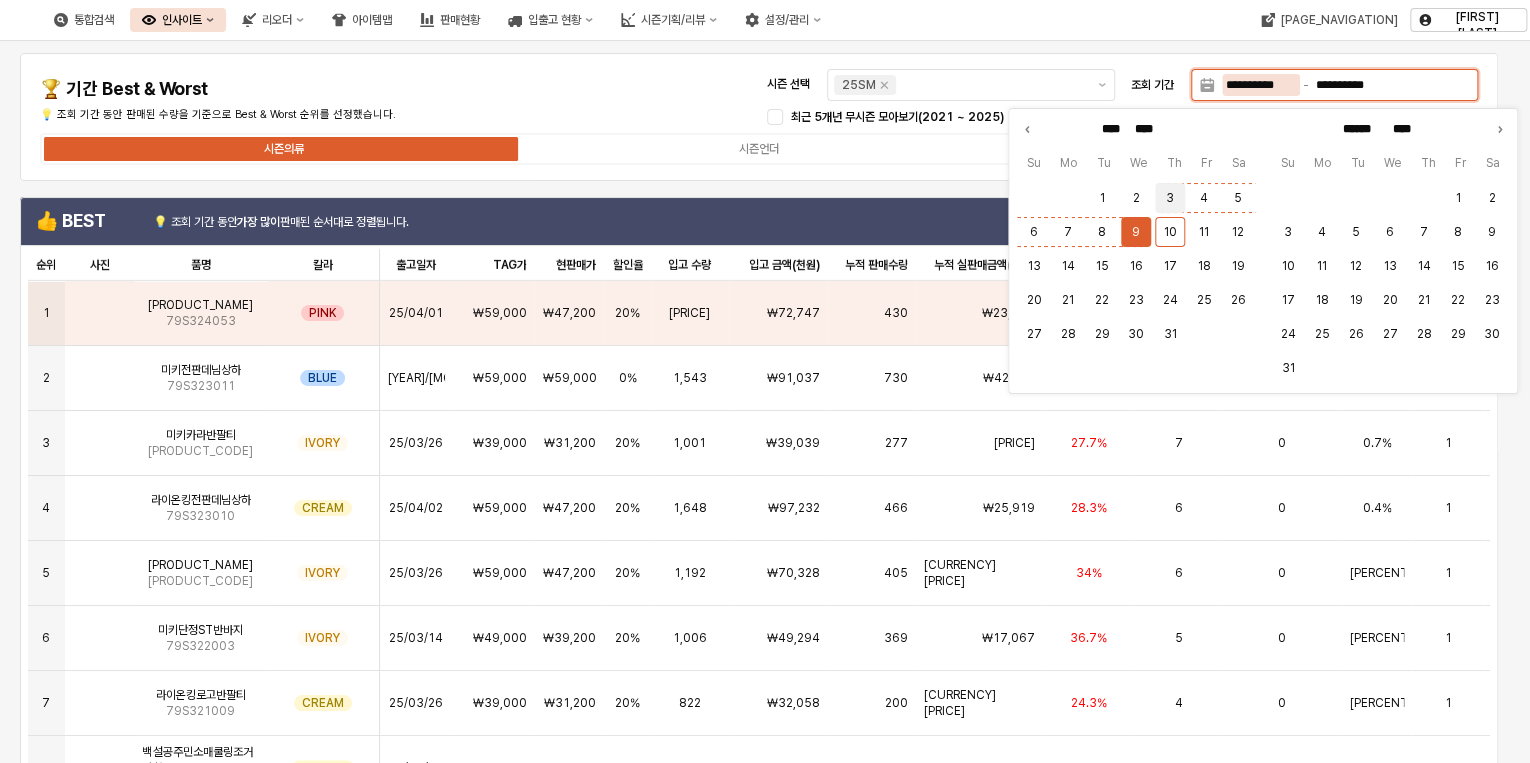 click on "3" at bounding box center [1170, 198] 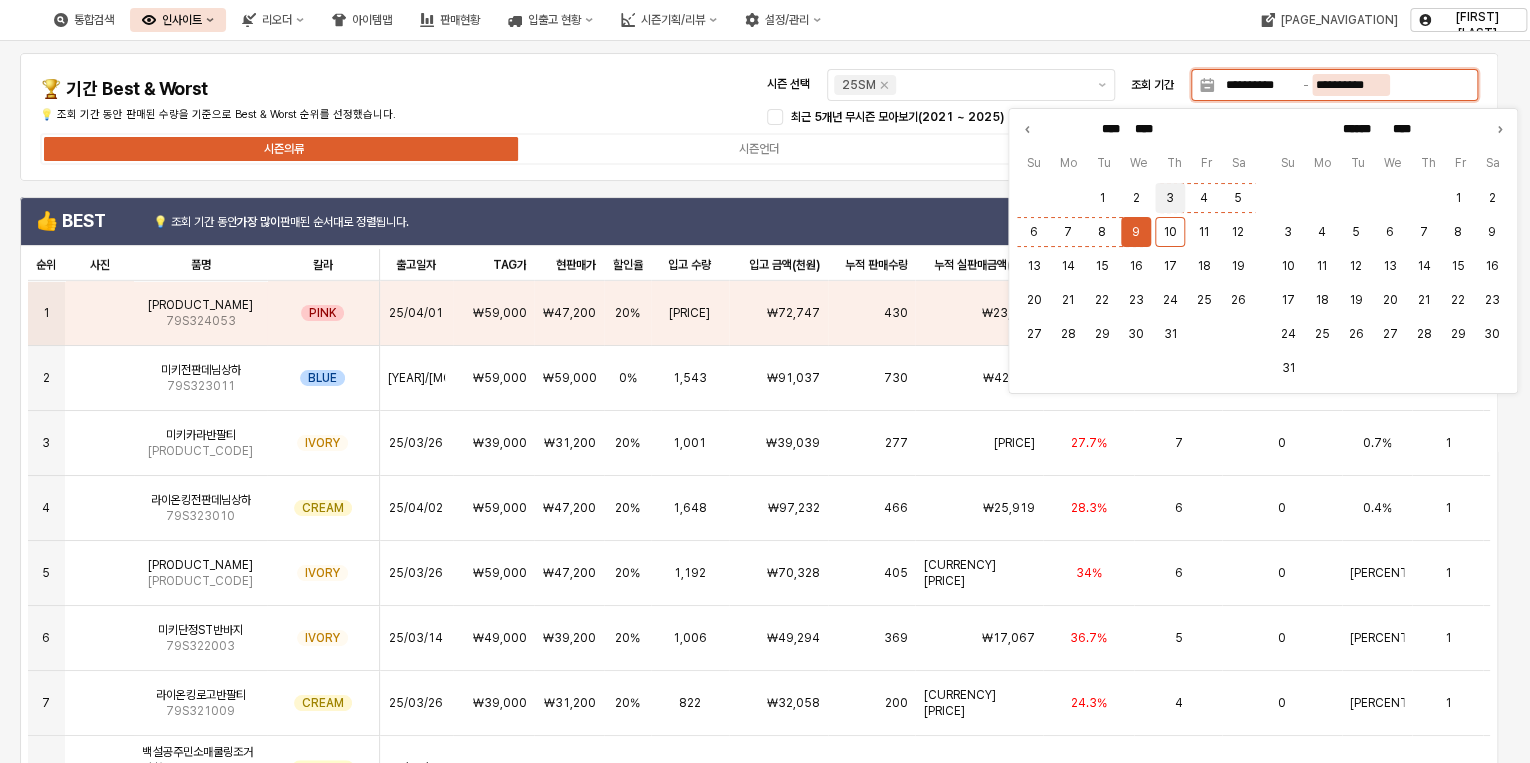 type on "[MASKED_DATA]" 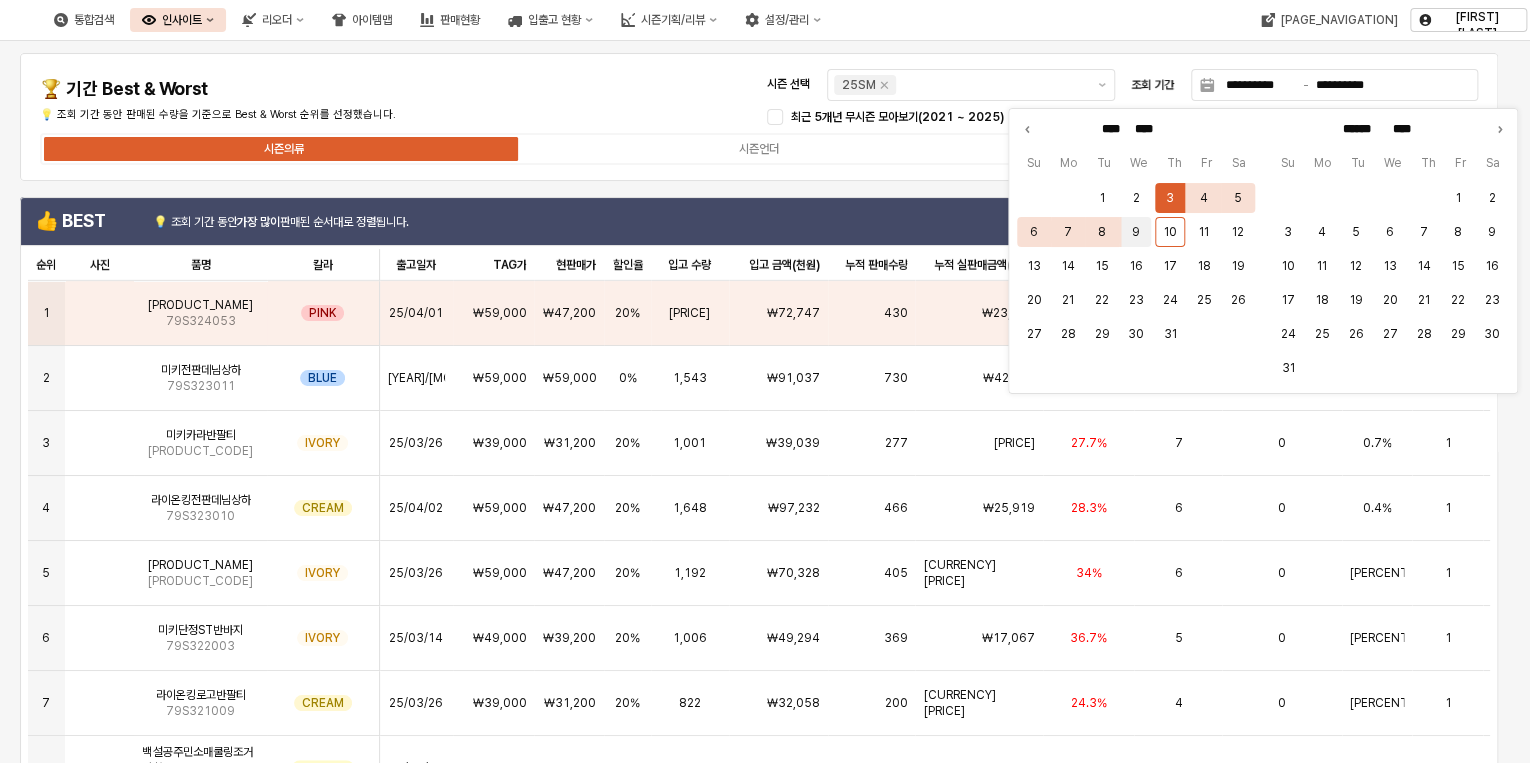 click on "9" at bounding box center [1136, 232] 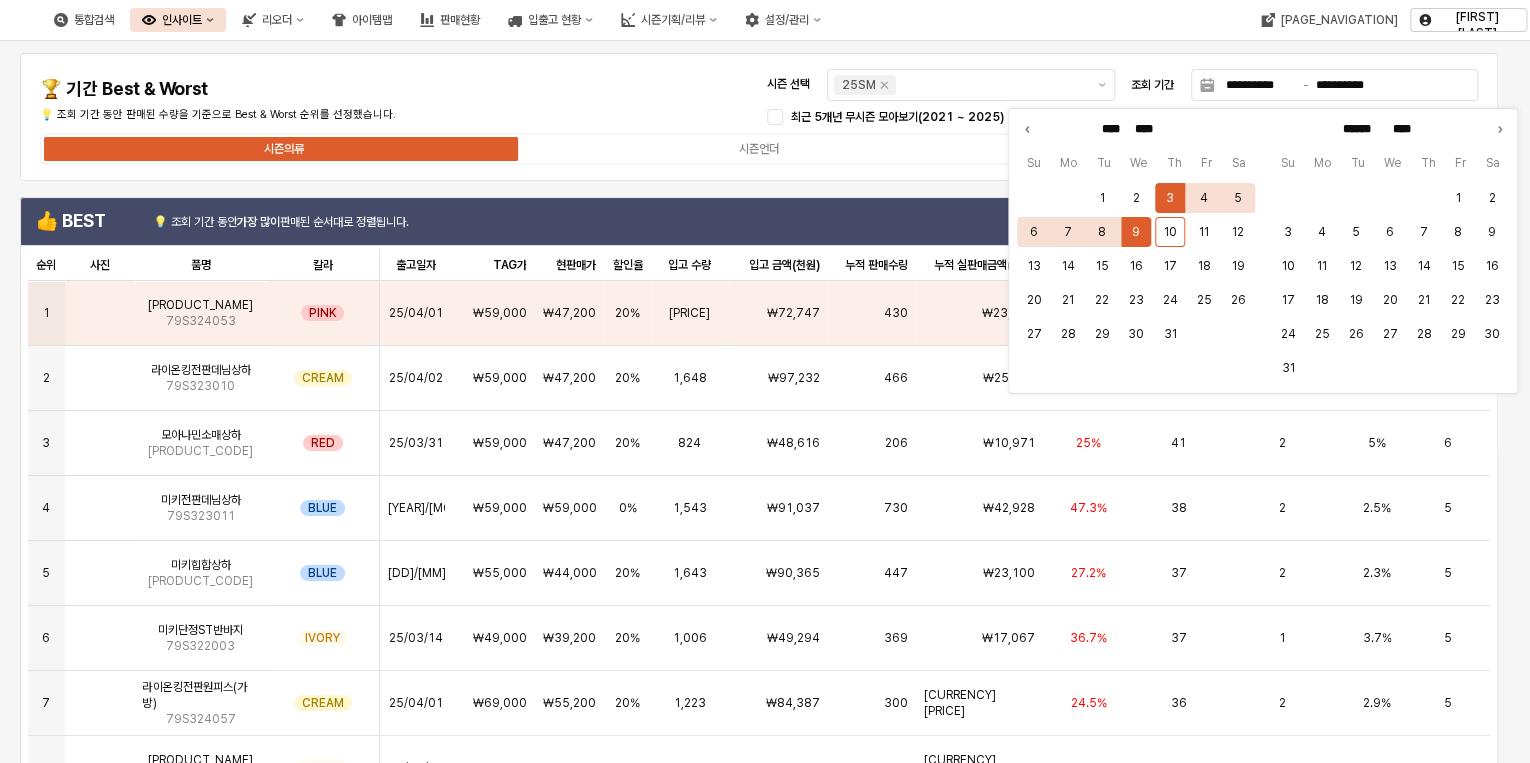 click on "**********" at bounding box center [759, 117] 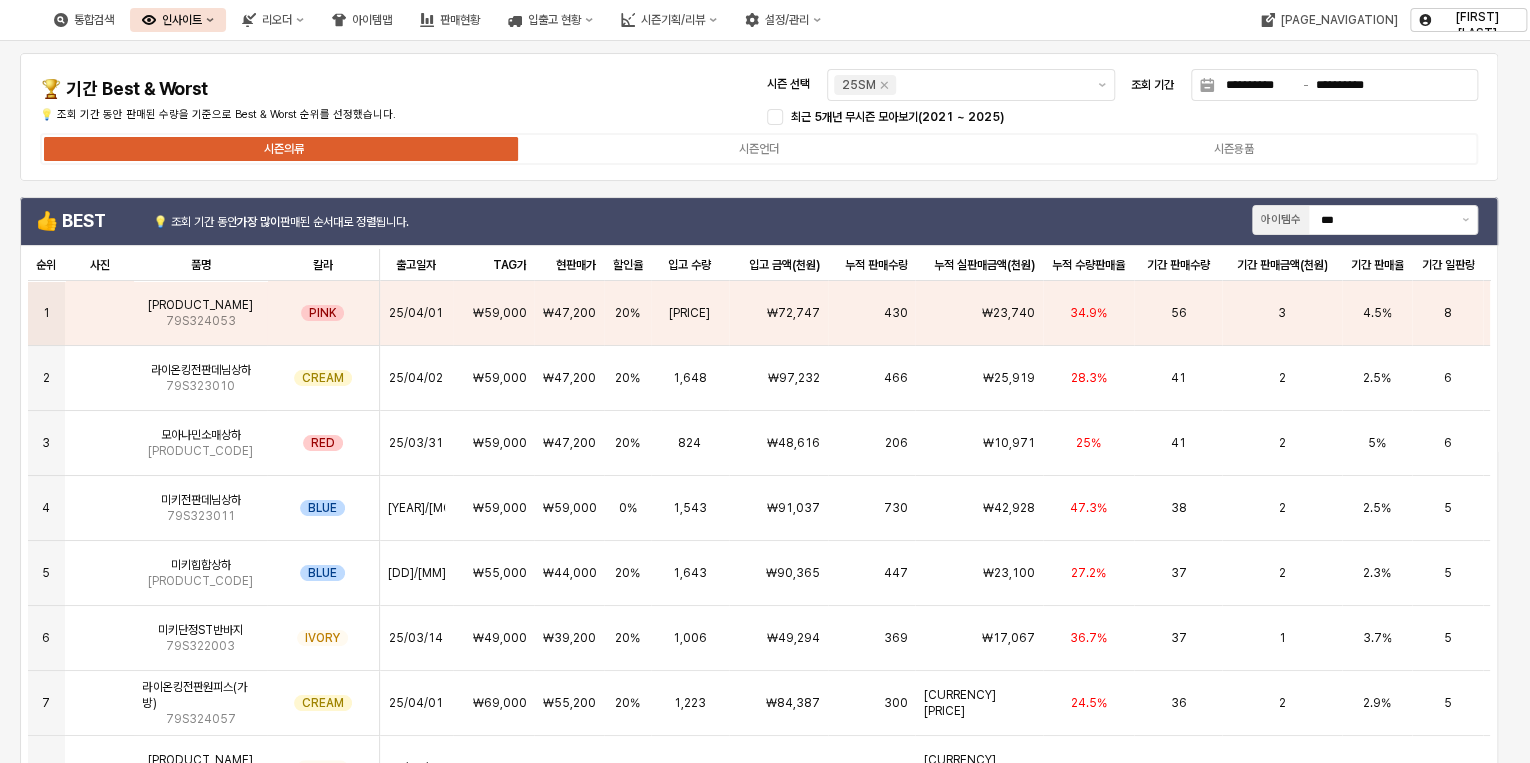 click on "**********" at bounding box center (759, 117) 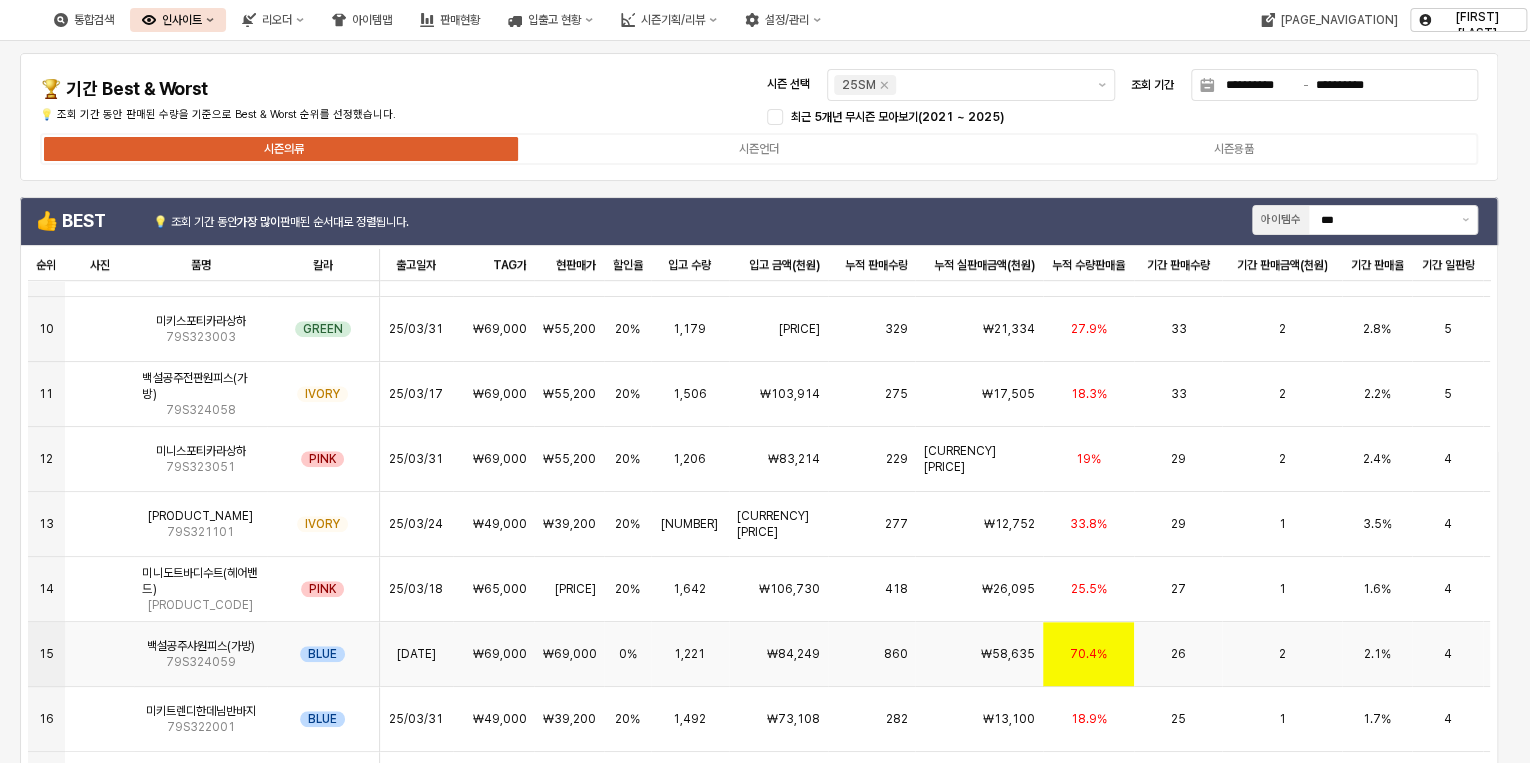 scroll, scrollTop: 580, scrollLeft: 0, axis: vertical 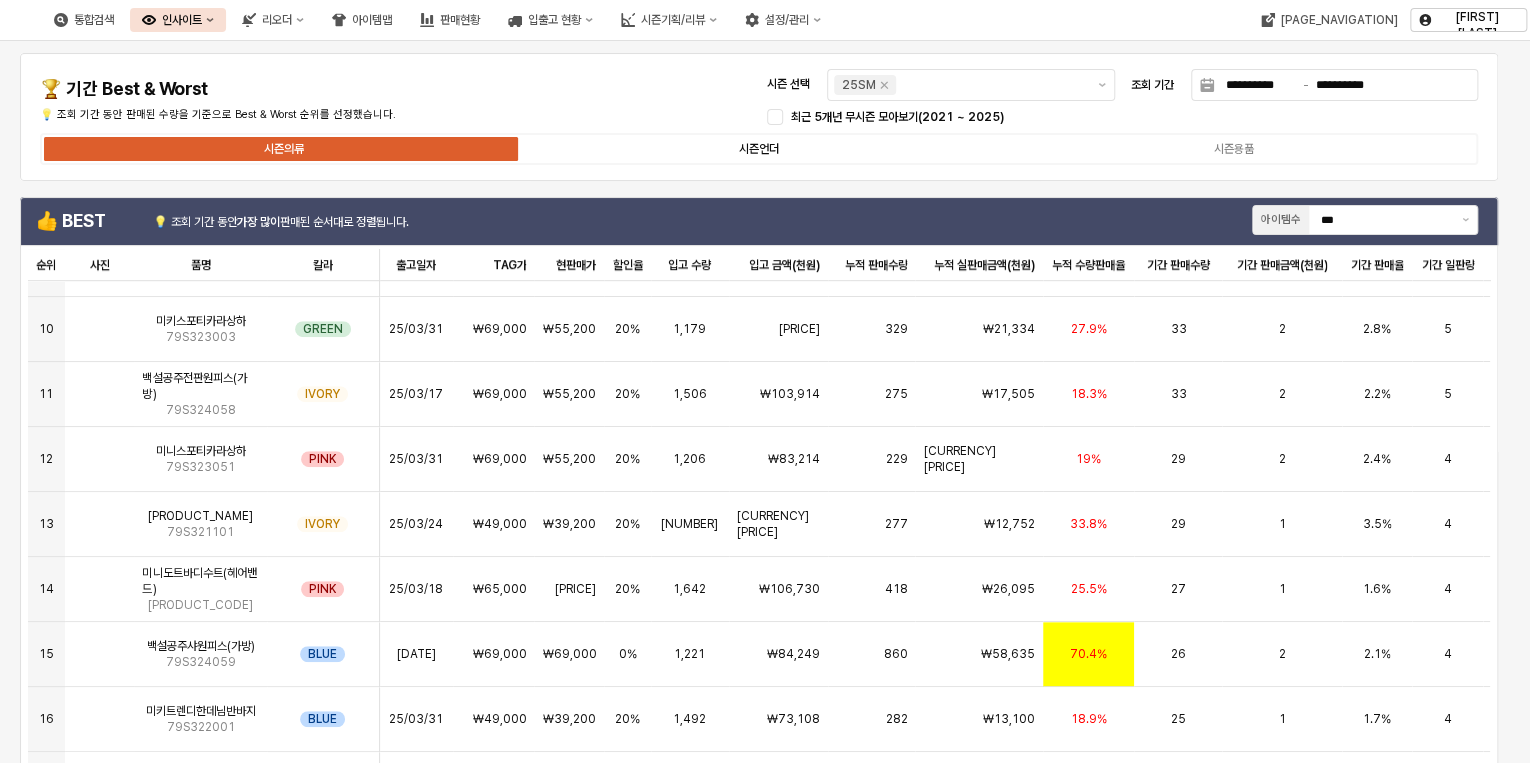 click on "시즌언더" at bounding box center (759, 149) 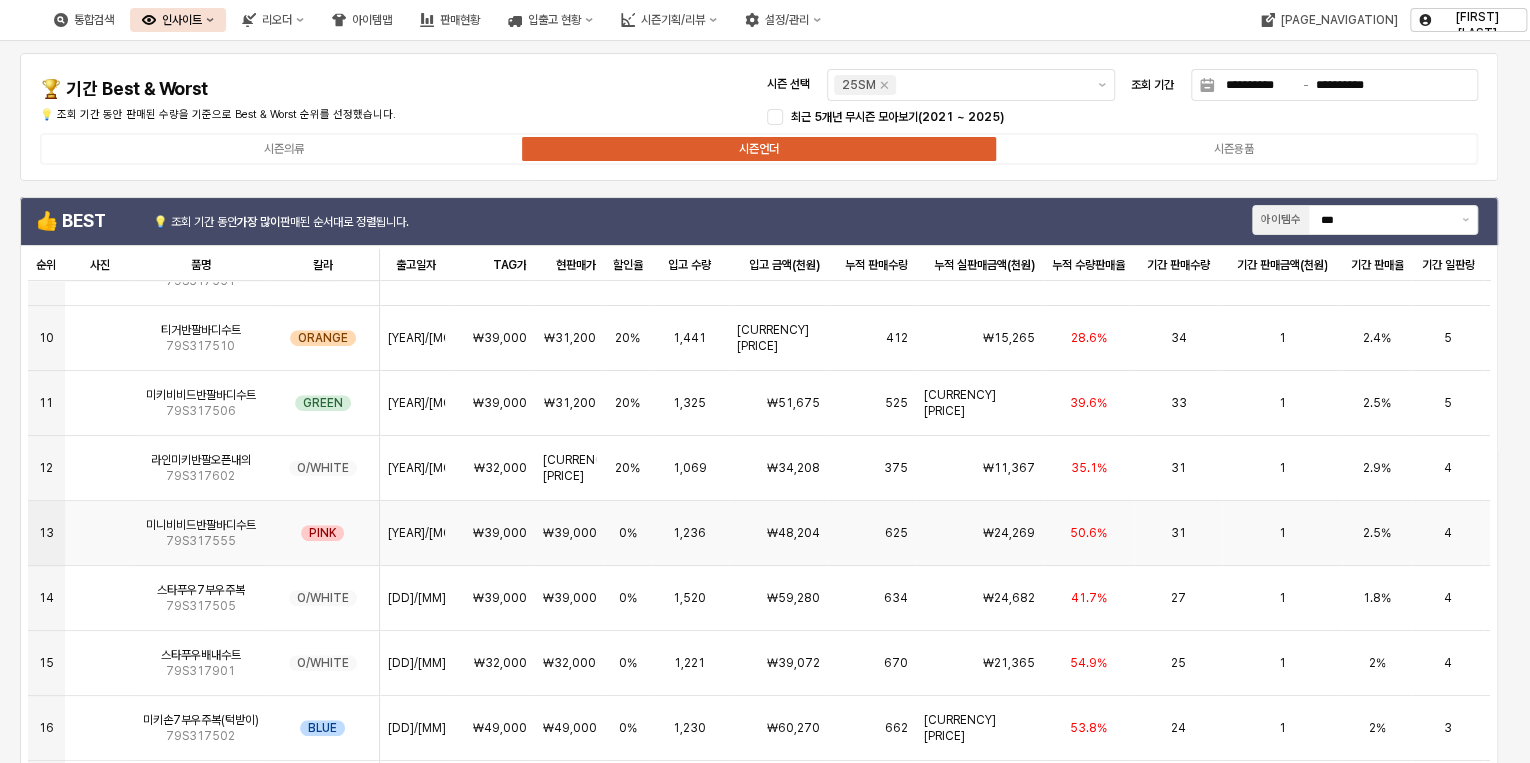scroll, scrollTop: 580, scrollLeft: 0, axis: vertical 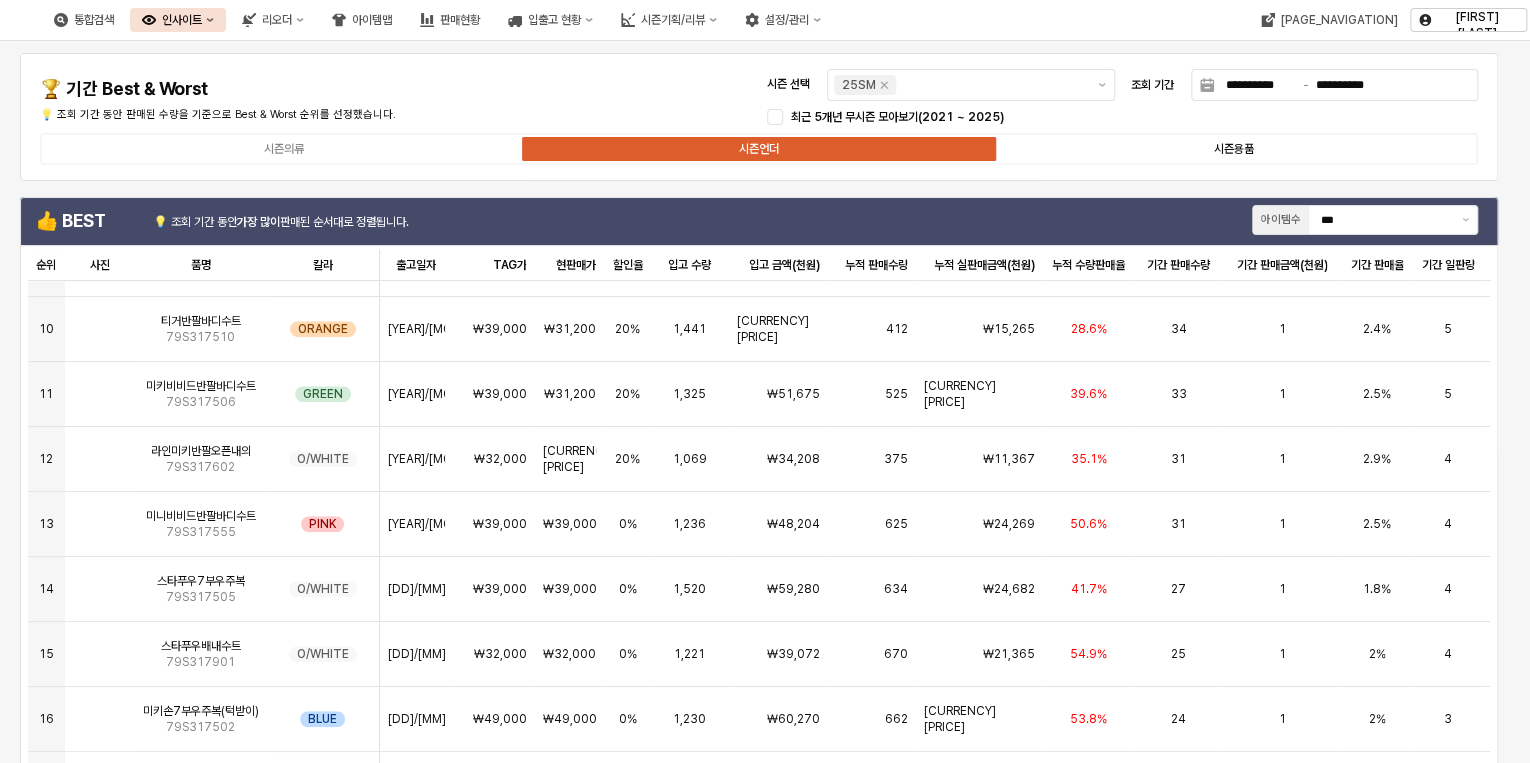 click on "시즌용품" at bounding box center [1234, 149] 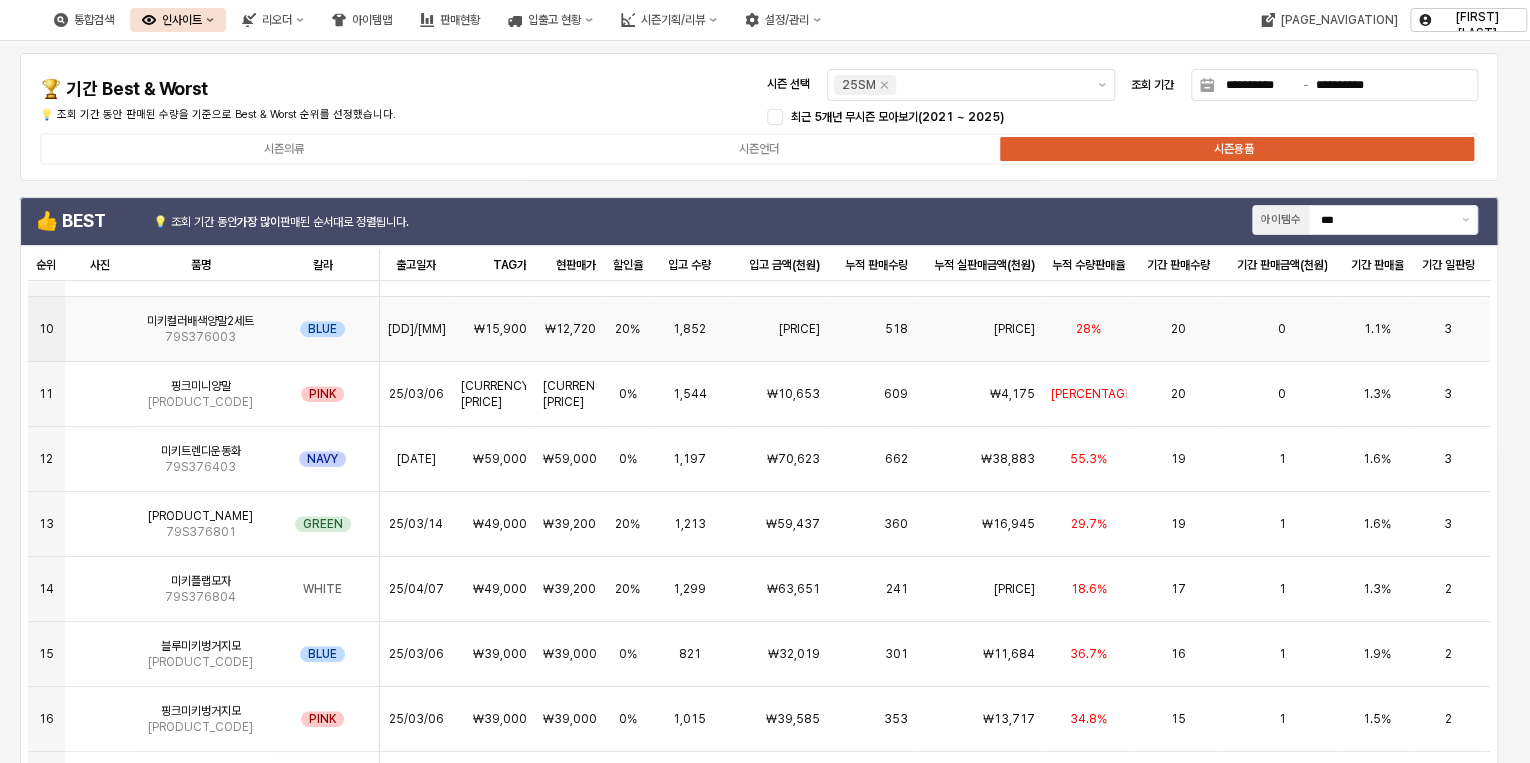 scroll, scrollTop: 580, scrollLeft: 0, axis: vertical 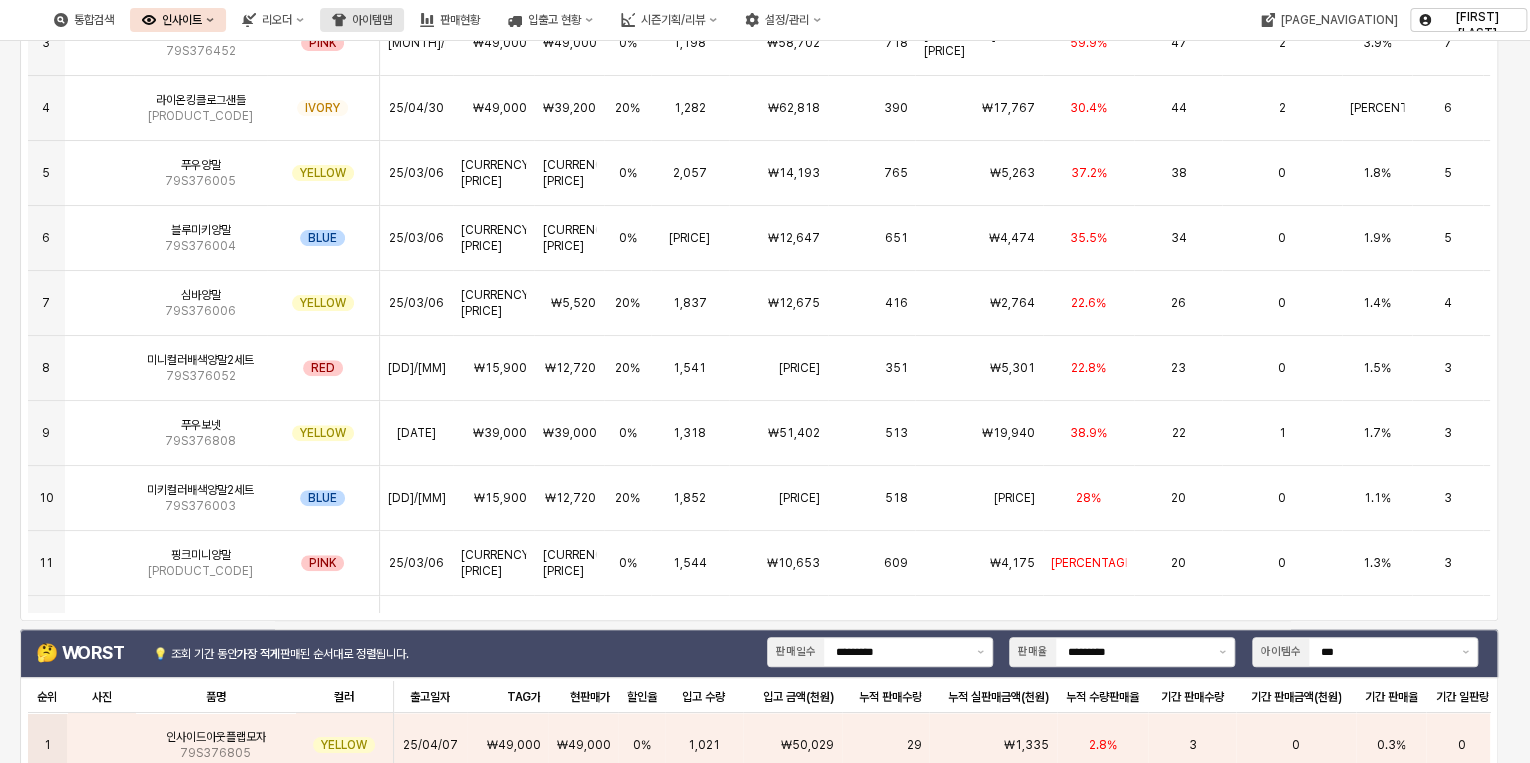 click on "아이템맵" at bounding box center [362, 20] 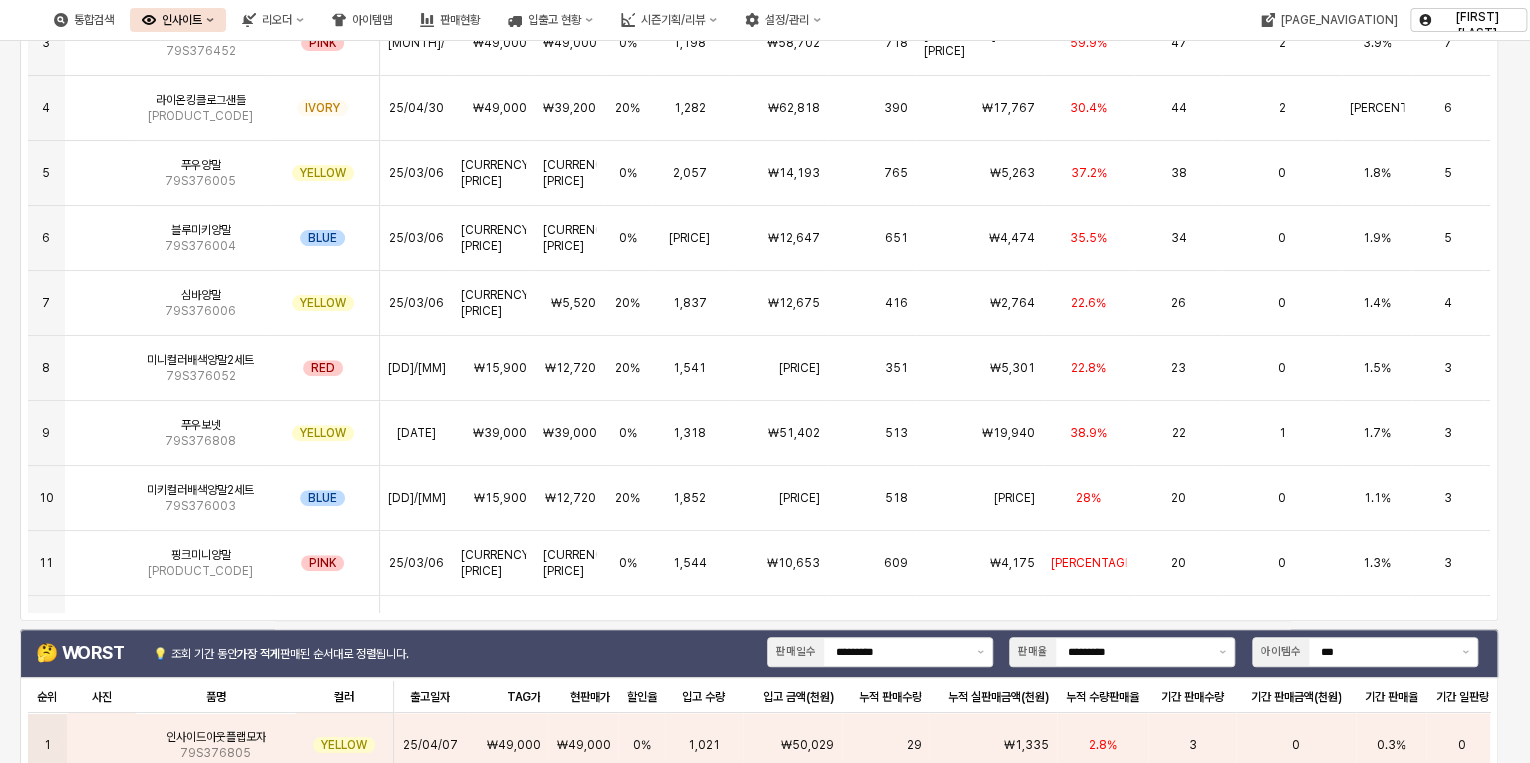 scroll, scrollTop: 0, scrollLeft: 0, axis: both 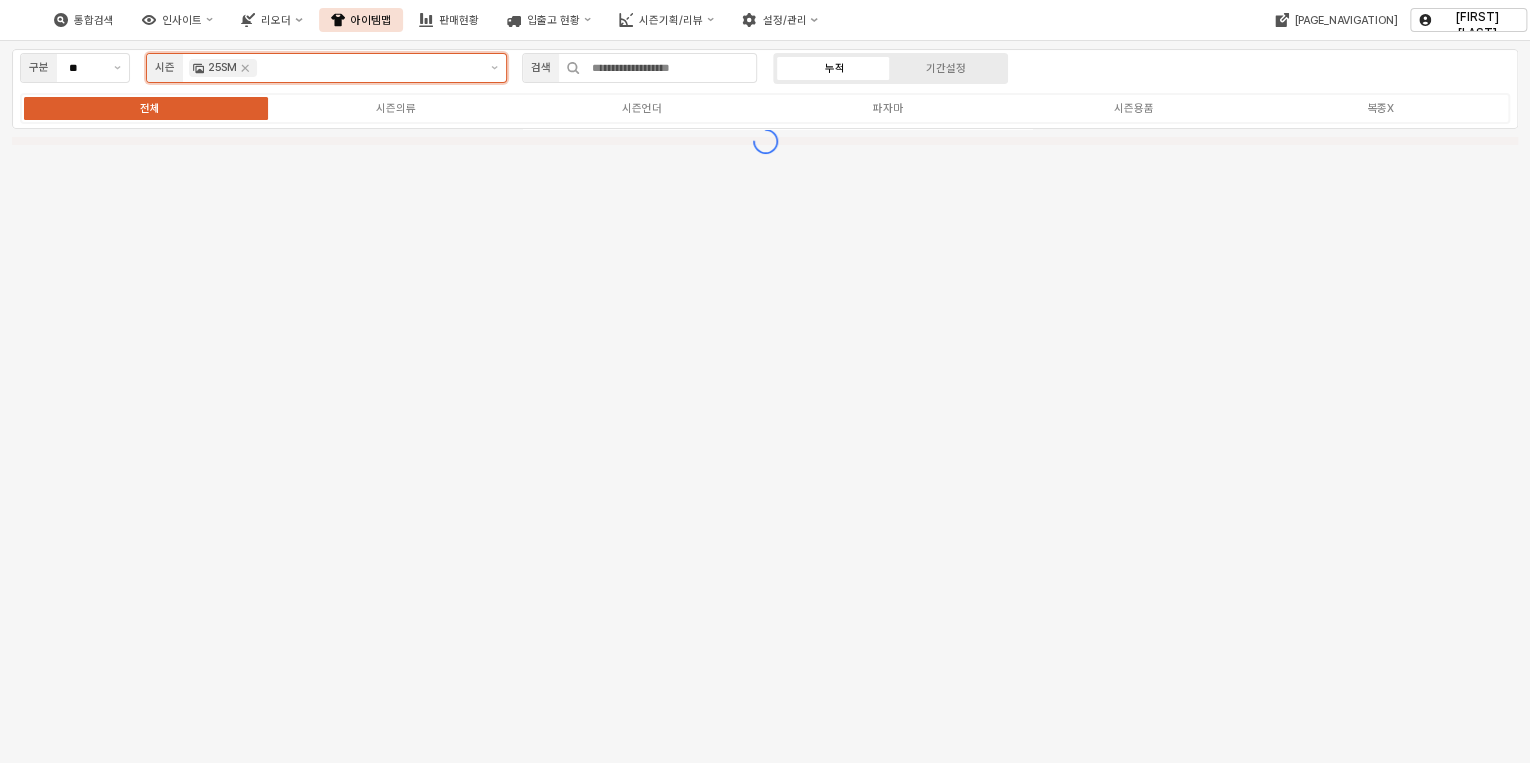 click at bounding box center (369, 68) 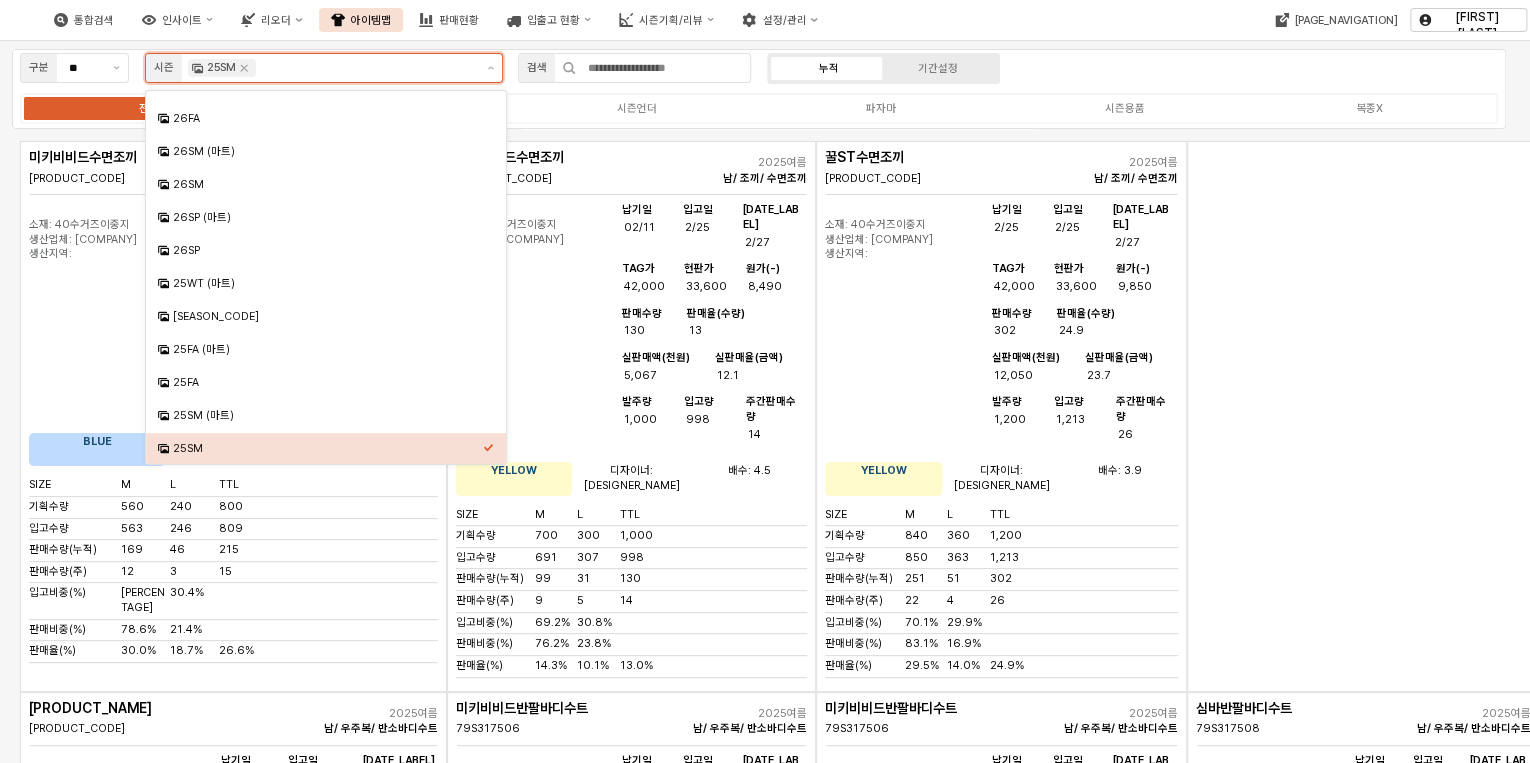 scroll, scrollTop: 66, scrollLeft: 0, axis: vertical 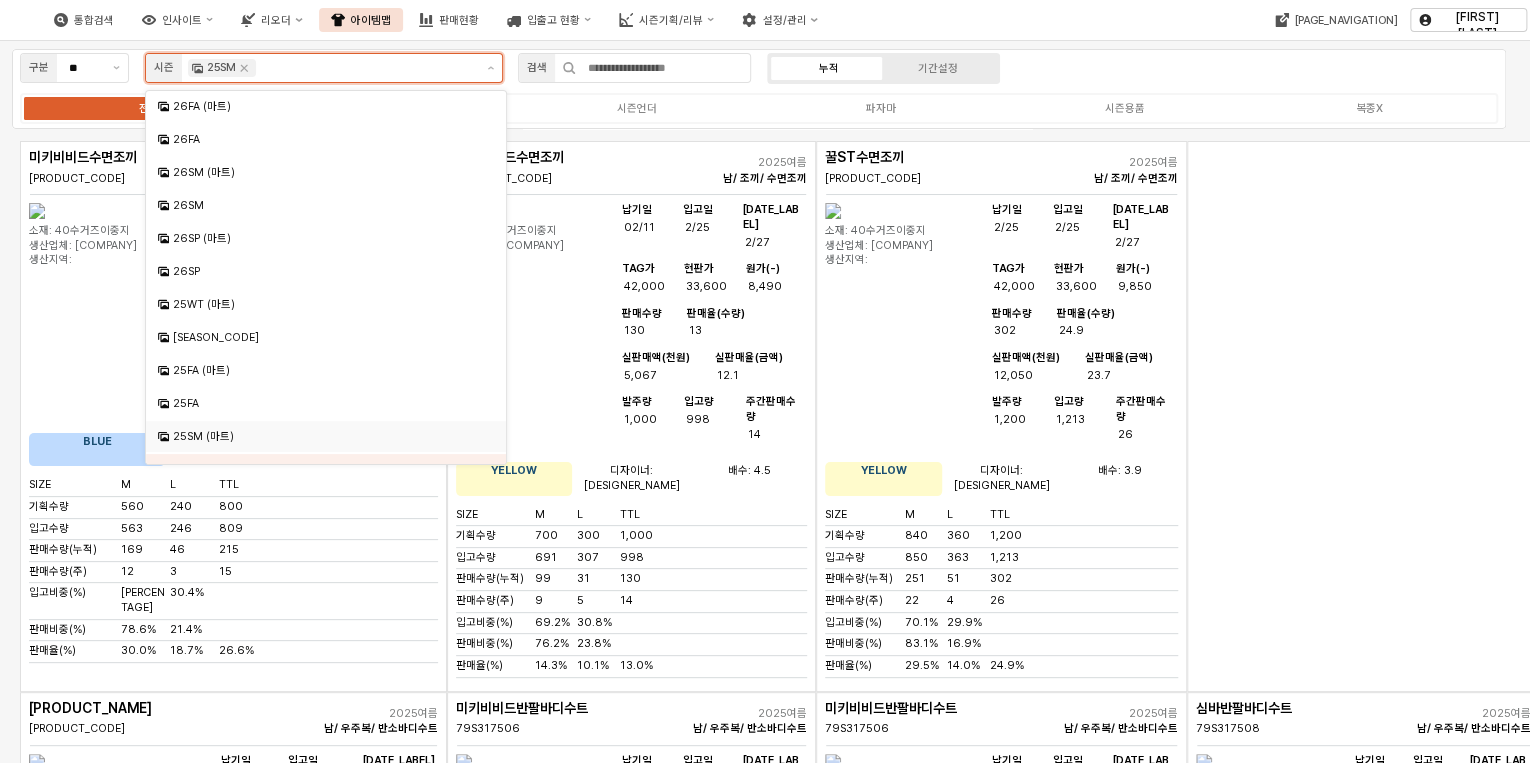 click on "25SM (마트)" at bounding box center (328, 436) 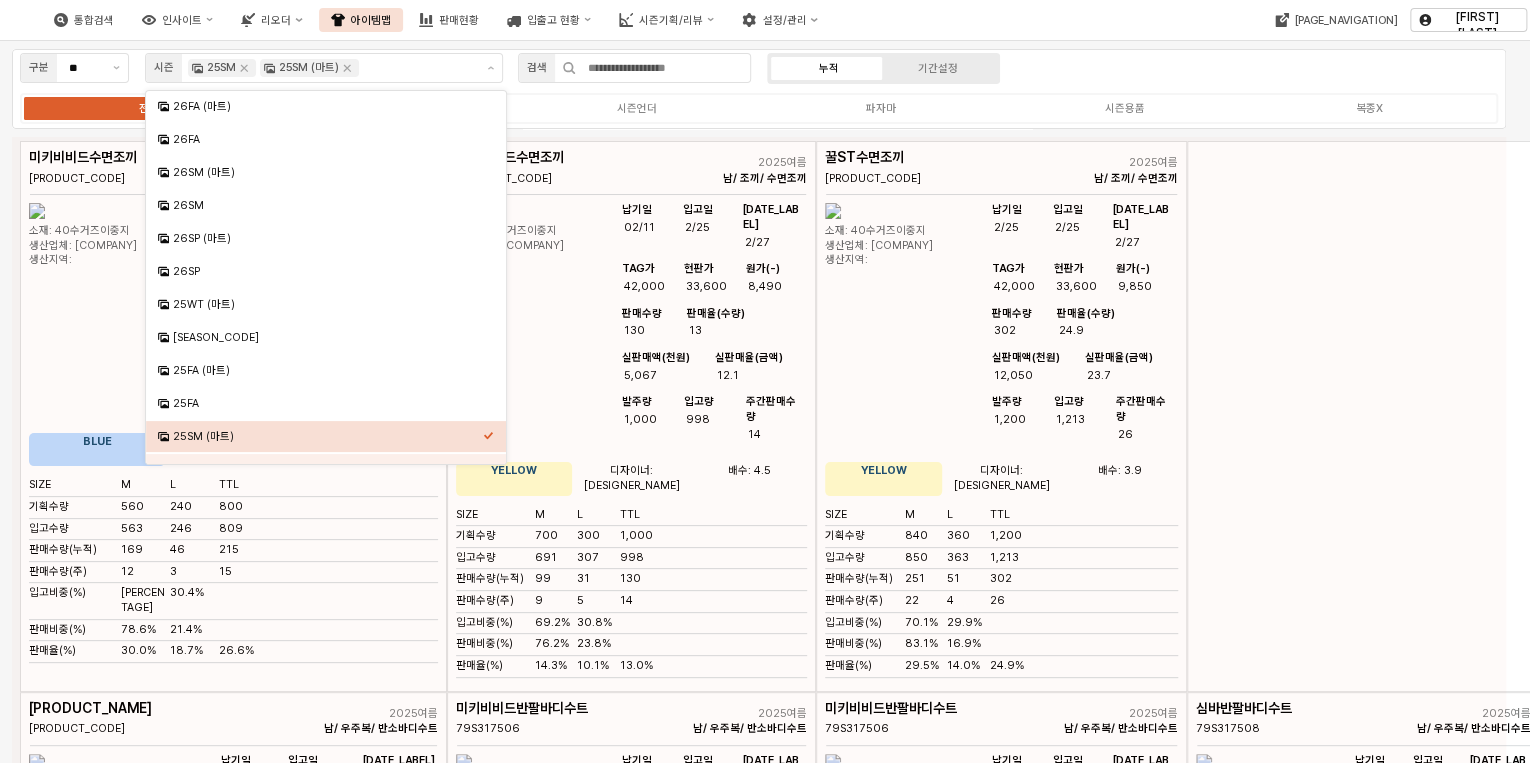 click at bounding box center [759, 13737] 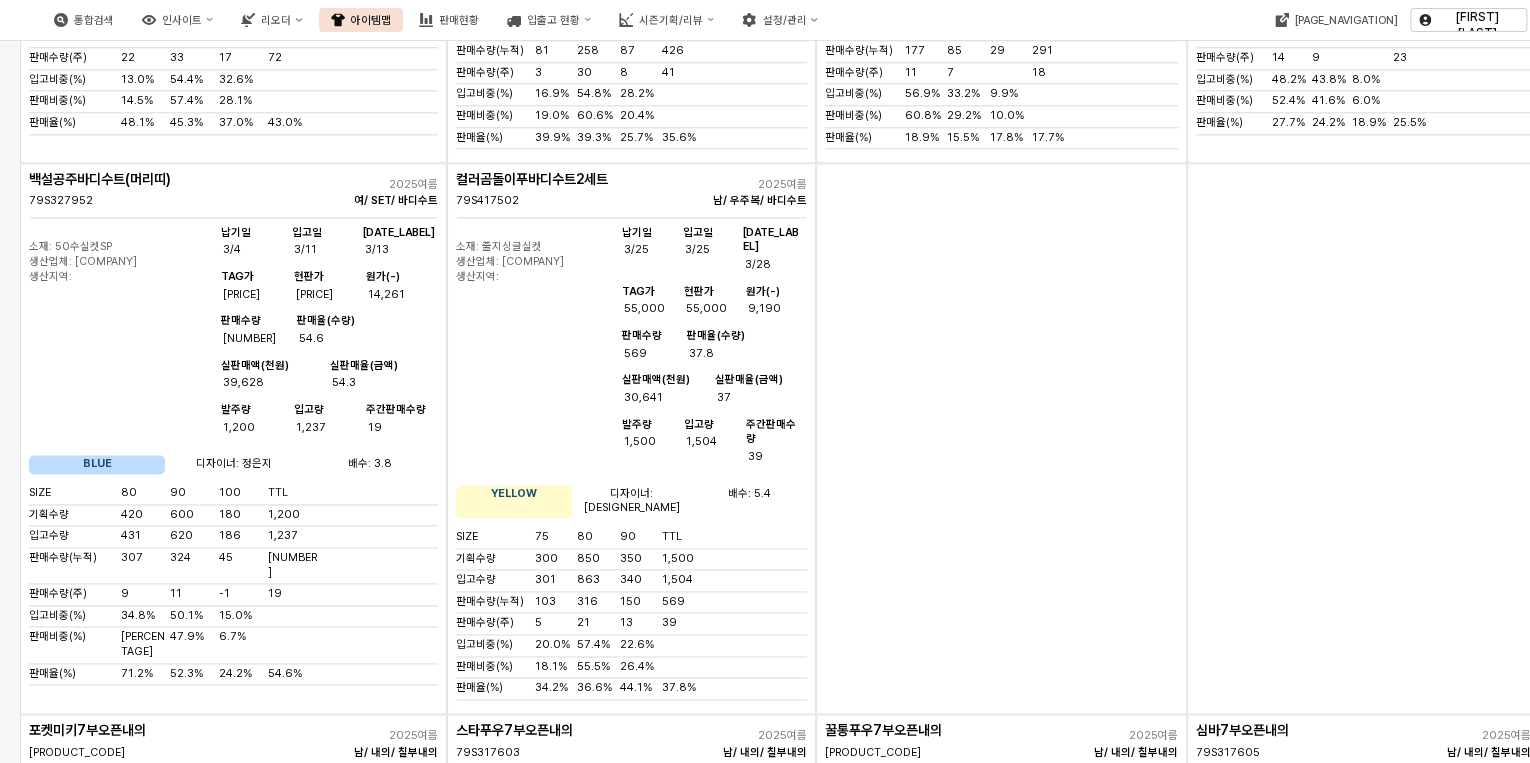 scroll, scrollTop: 5040, scrollLeft: 0, axis: vertical 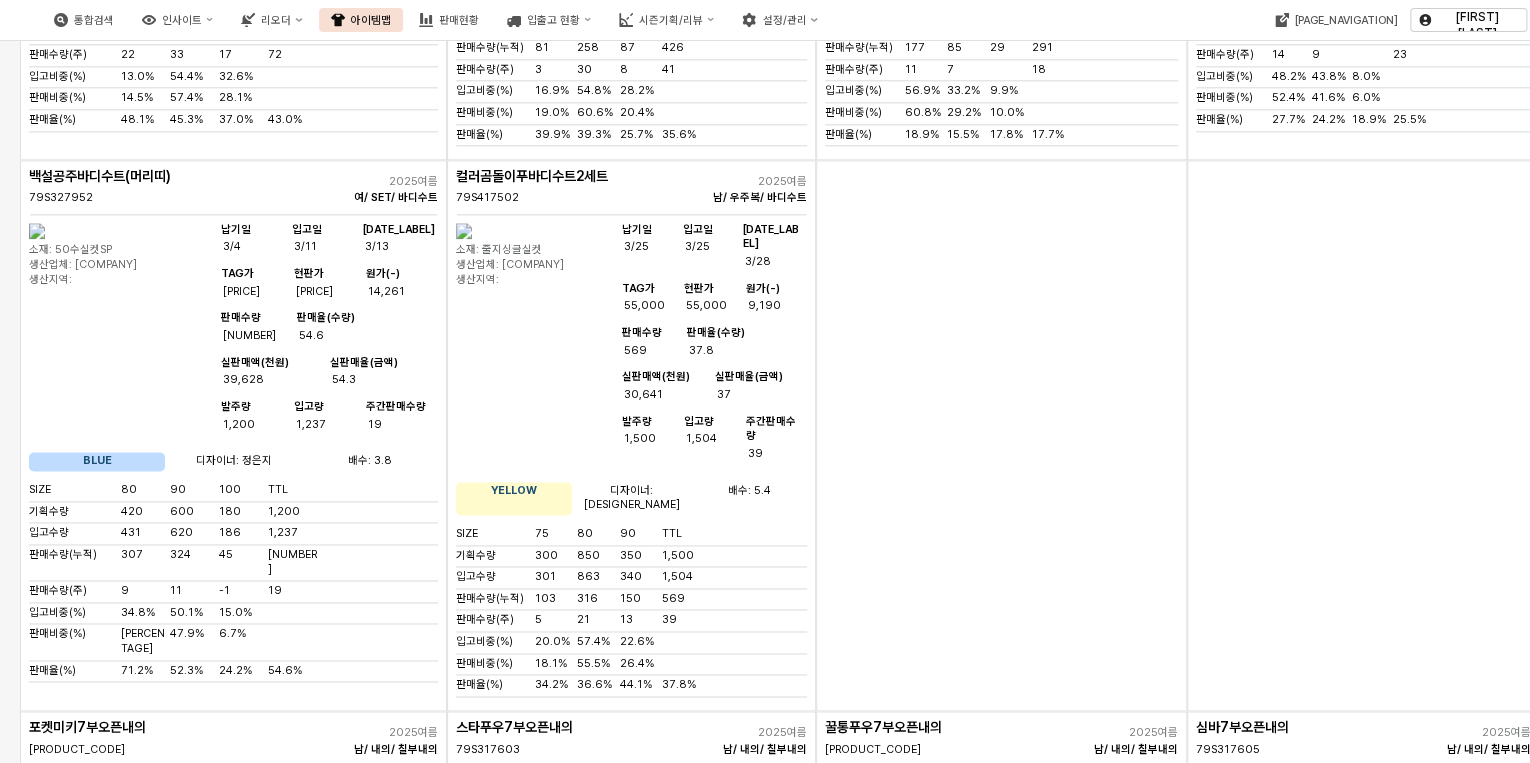 click at bounding box center (833, 781) 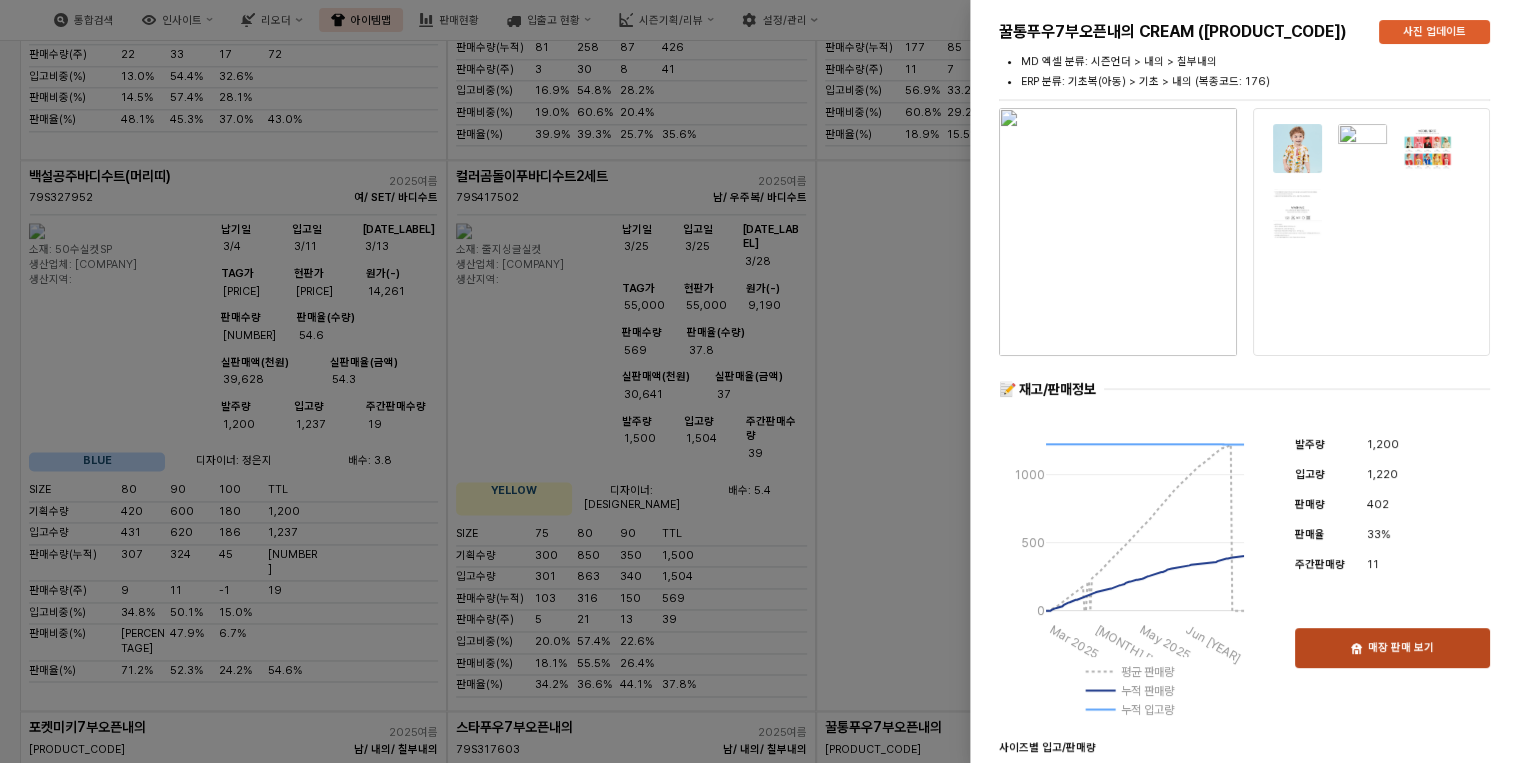 click on "매장 판매 보기" at bounding box center (1401, 648) 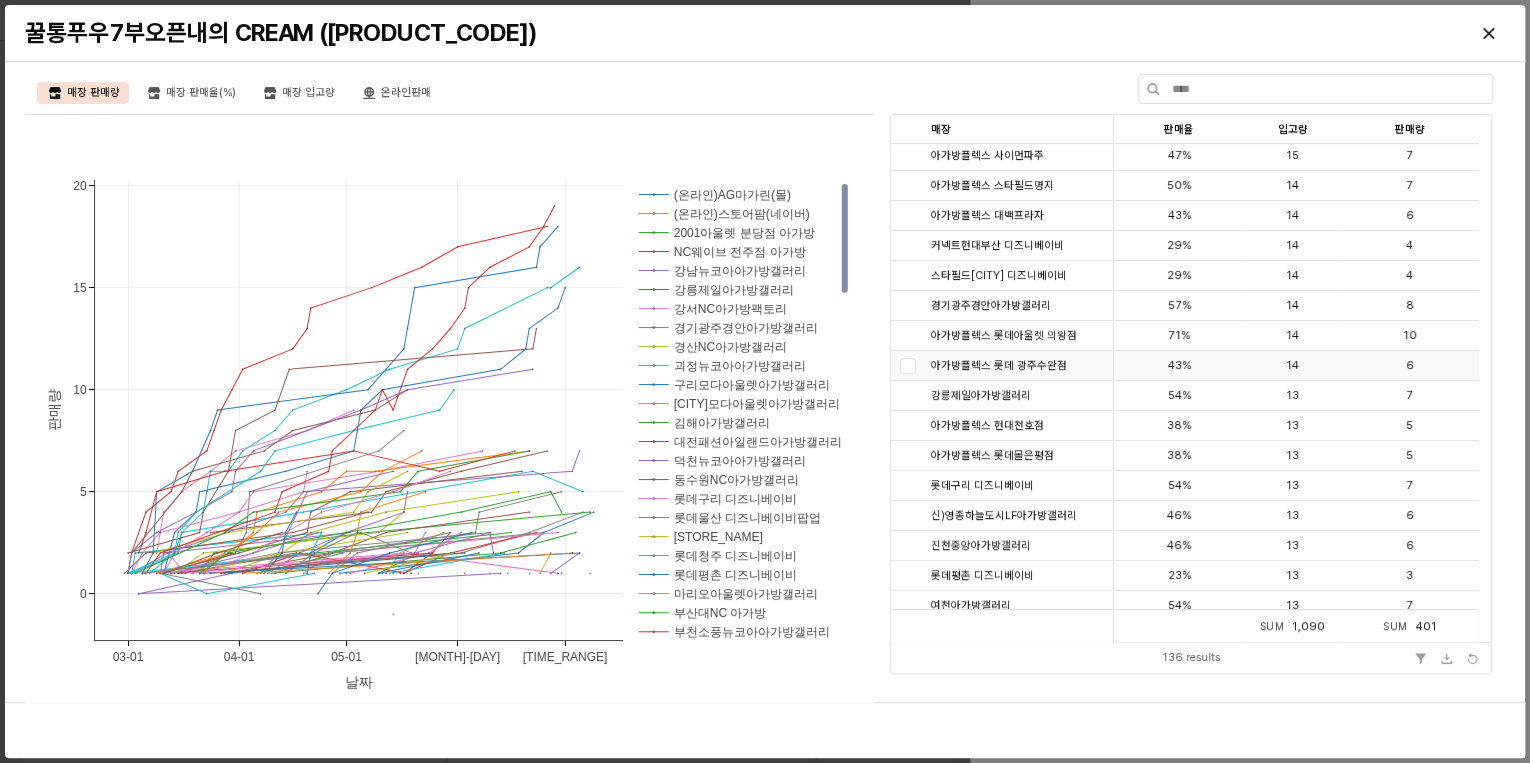 scroll, scrollTop: 160, scrollLeft: 0, axis: vertical 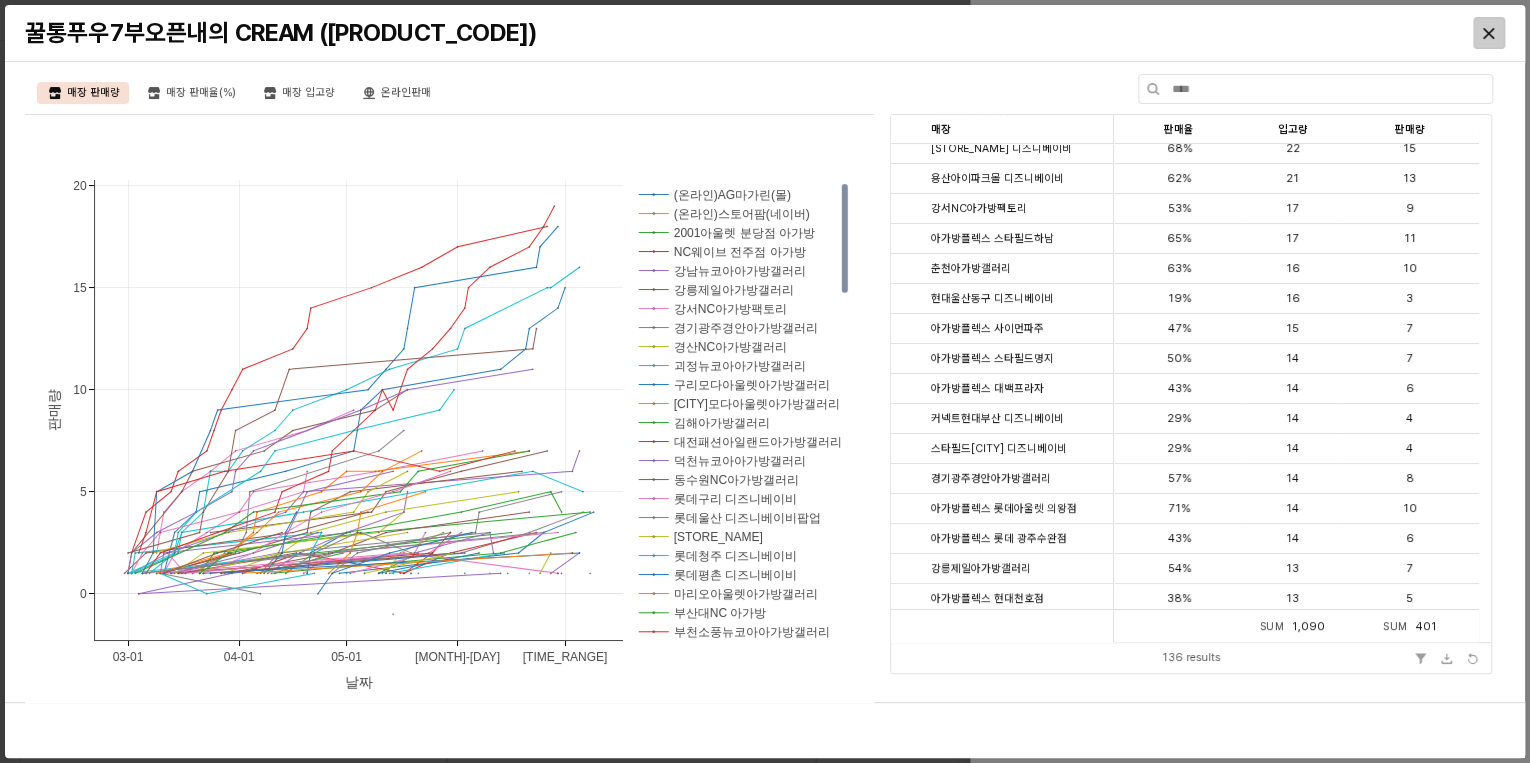 click at bounding box center (1489, 33) 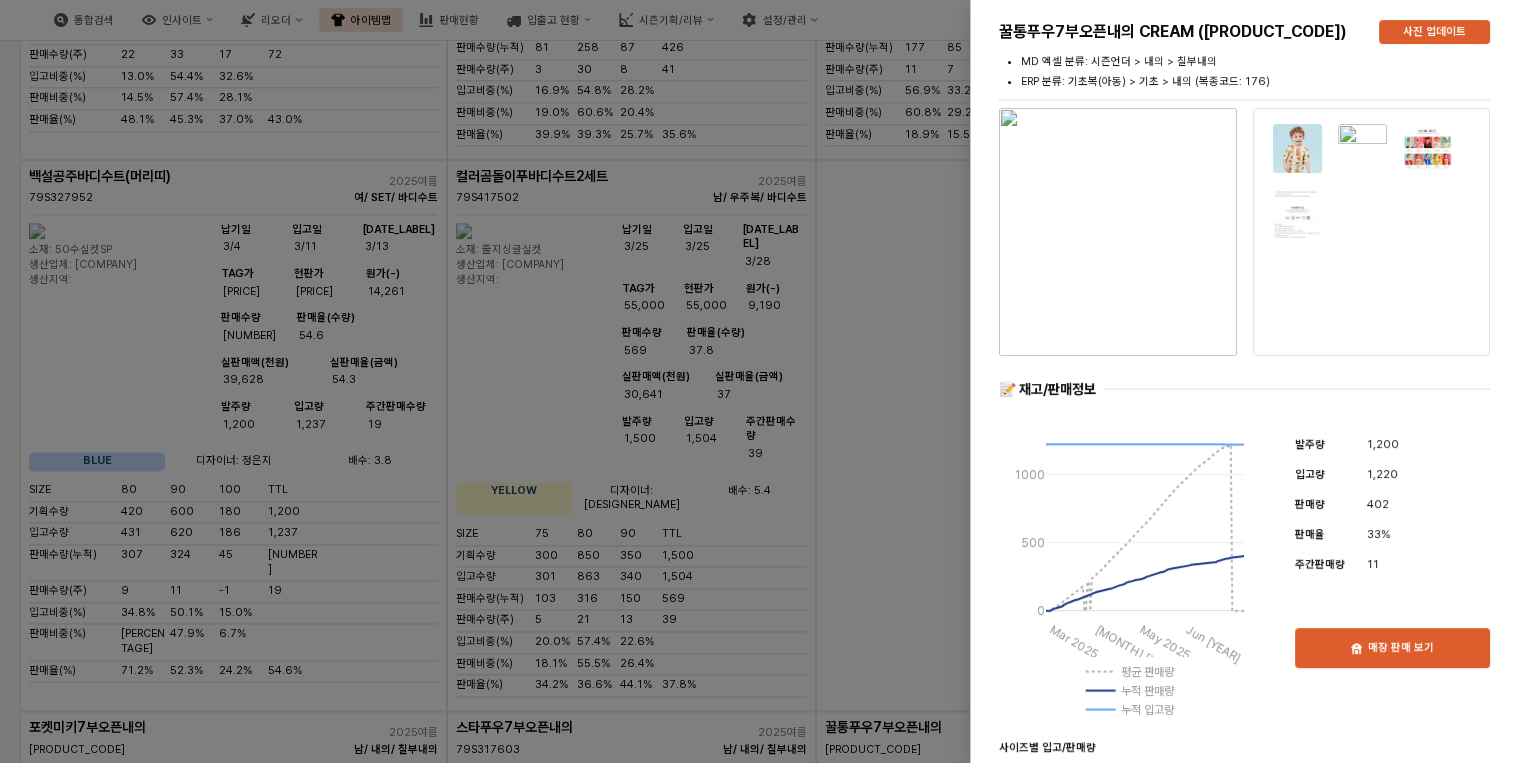 click at bounding box center [765, 381] 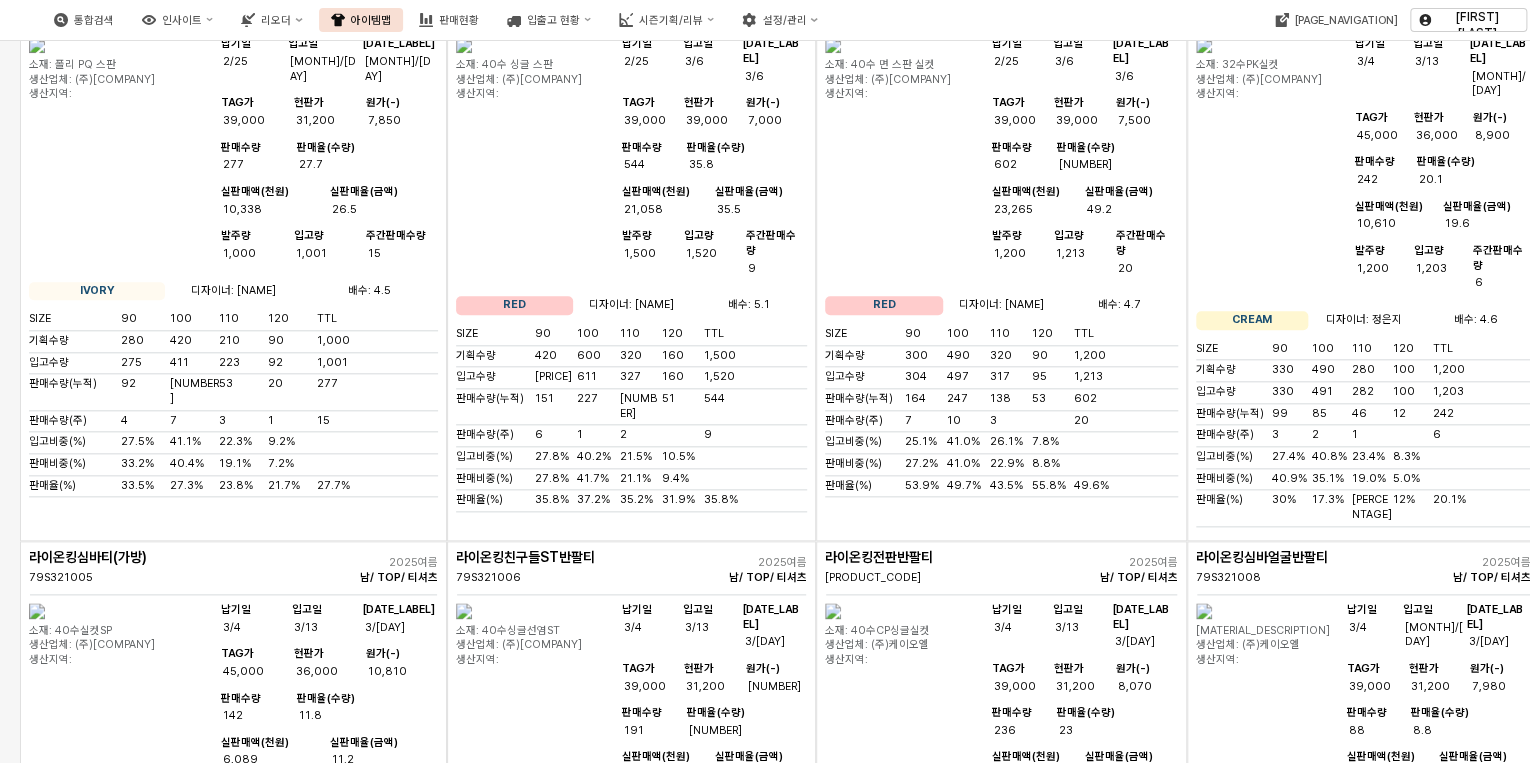 scroll, scrollTop: 8560, scrollLeft: 0, axis: vertical 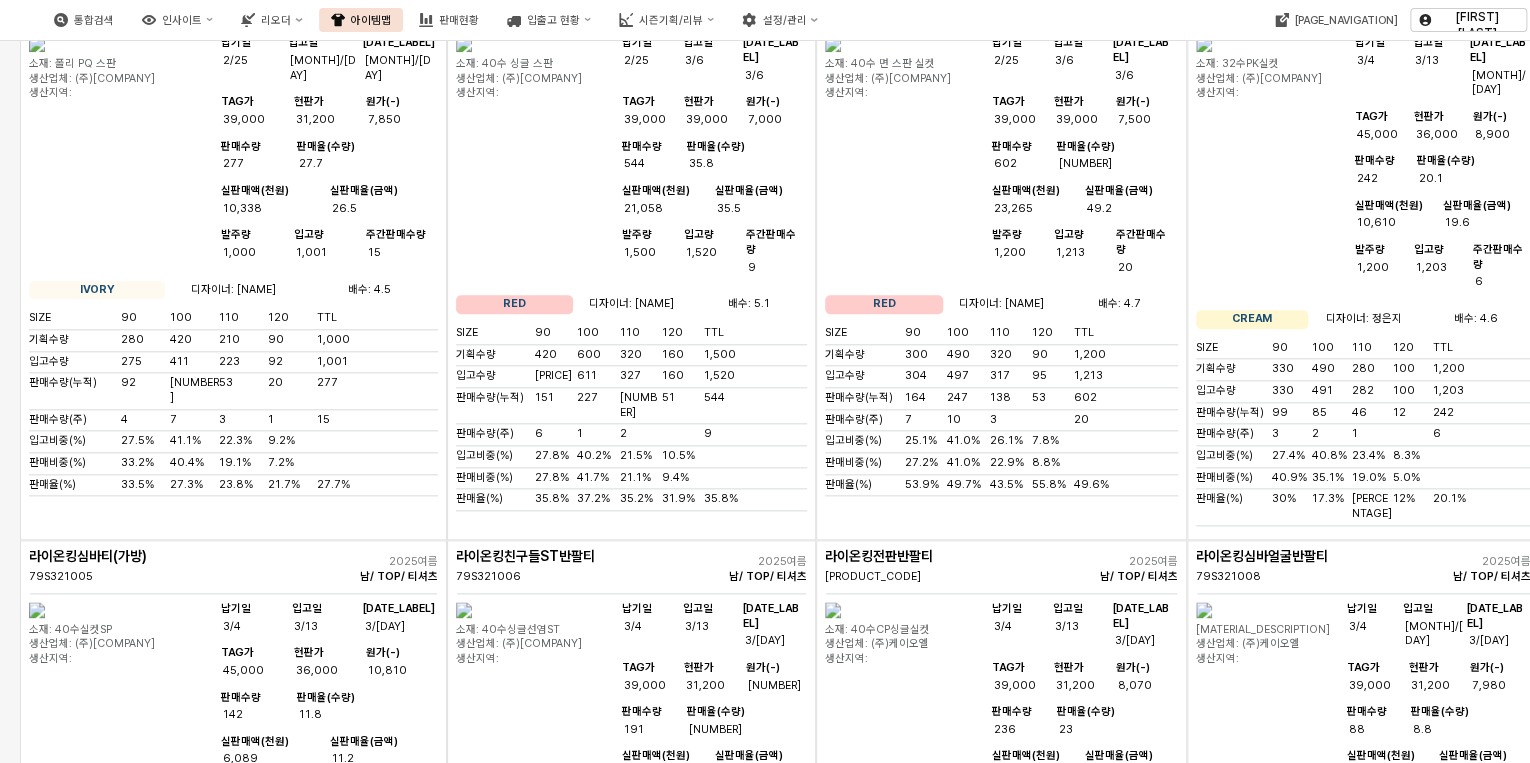 click at bounding box center (464, 1161) 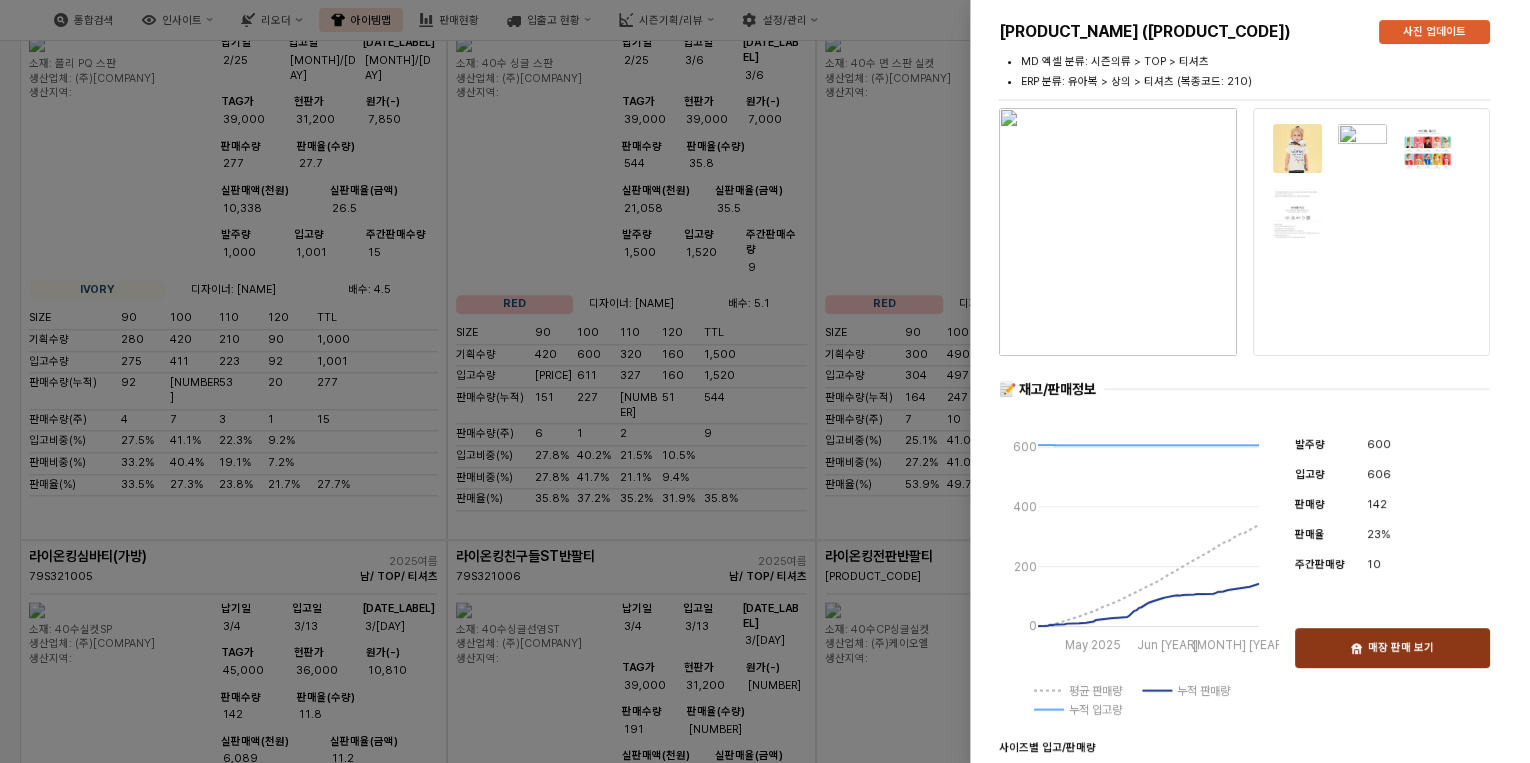 click on "매장 판매 보기" at bounding box center (1401, 648) 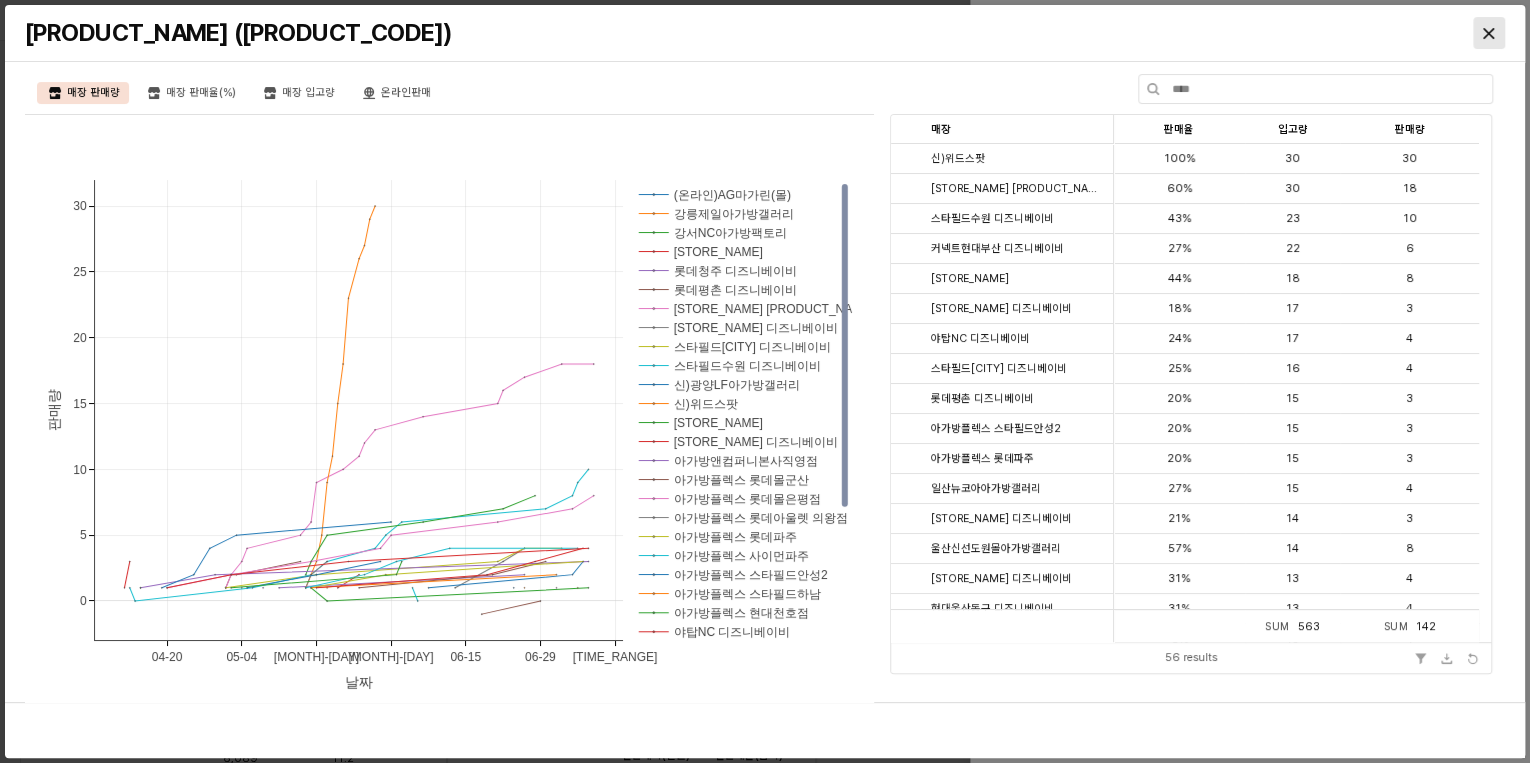click at bounding box center (1489, 33) 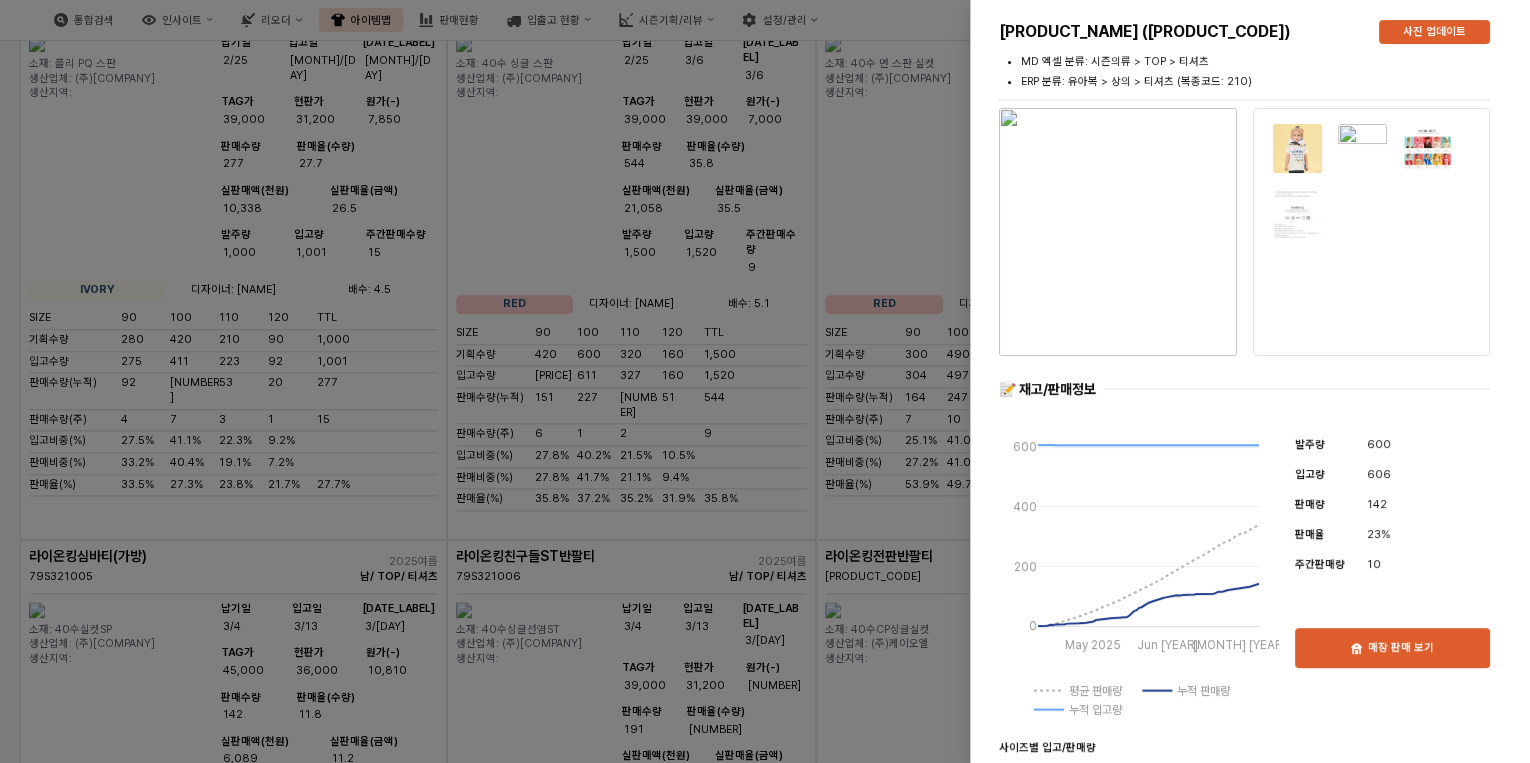 click at bounding box center [765, 381] 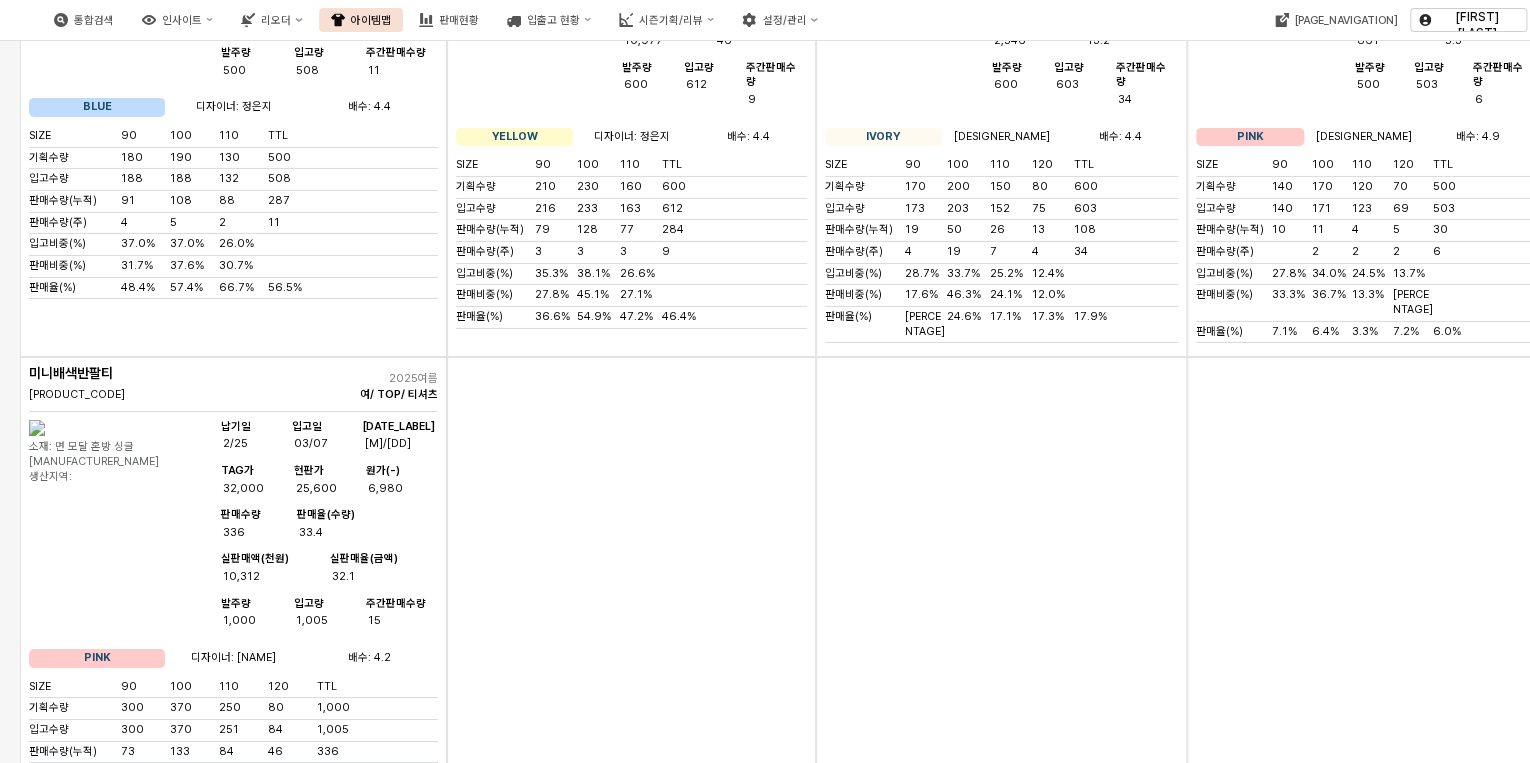 scroll, scrollTop: 11040, scrollLeft: 0, axis: vertical 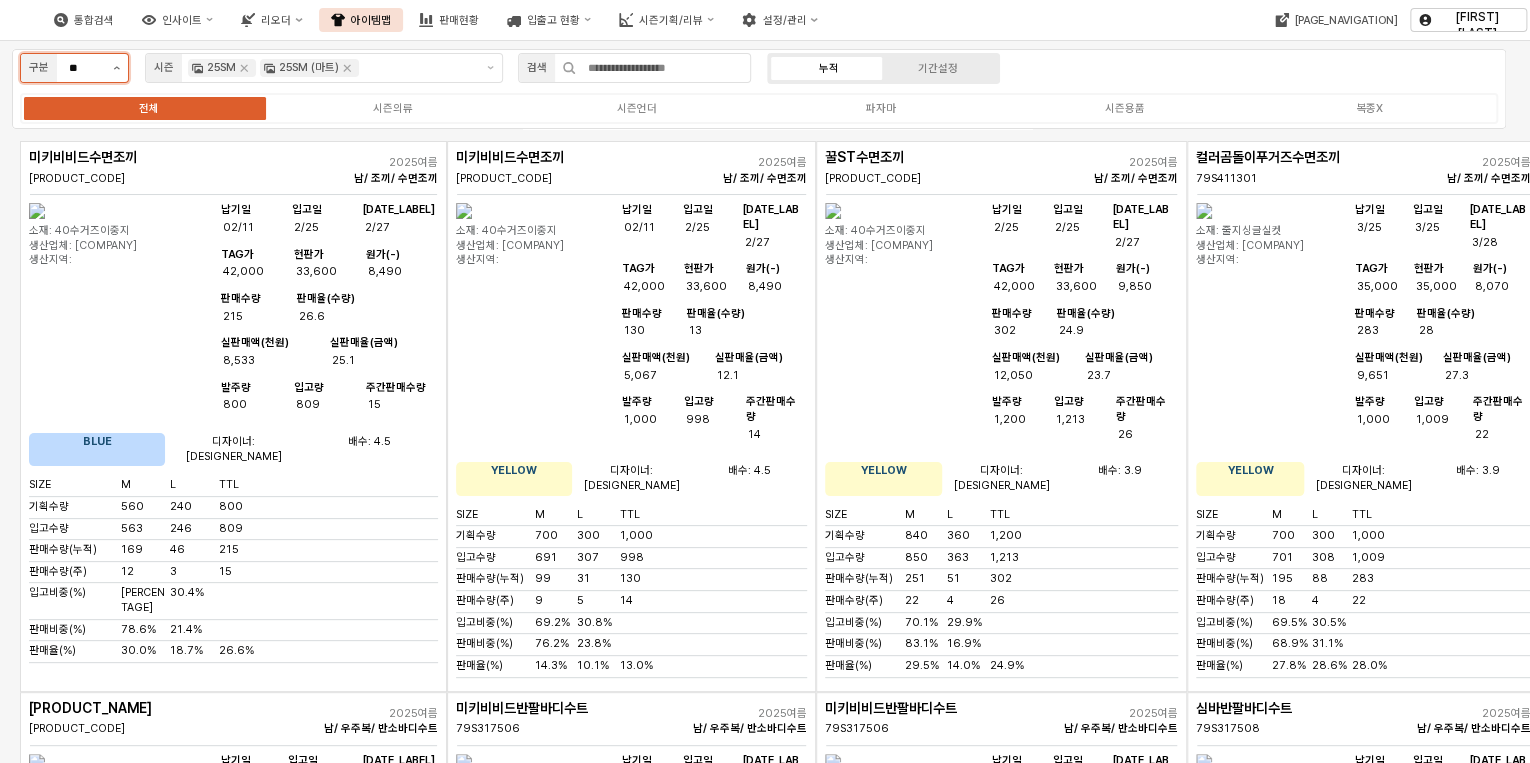 click at bounding box center (116, 68) 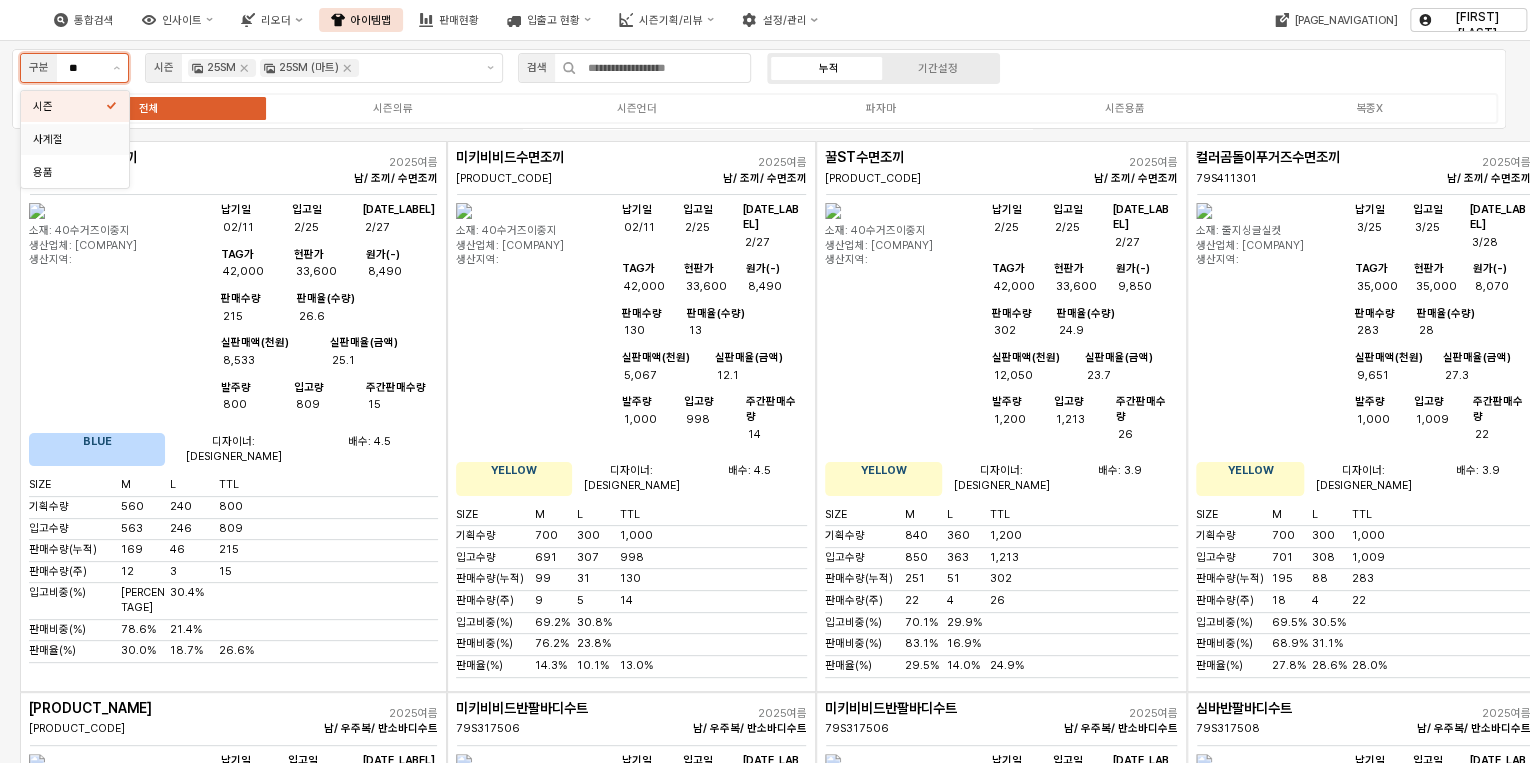 click on "사계절" at bounding box center [69, 139] 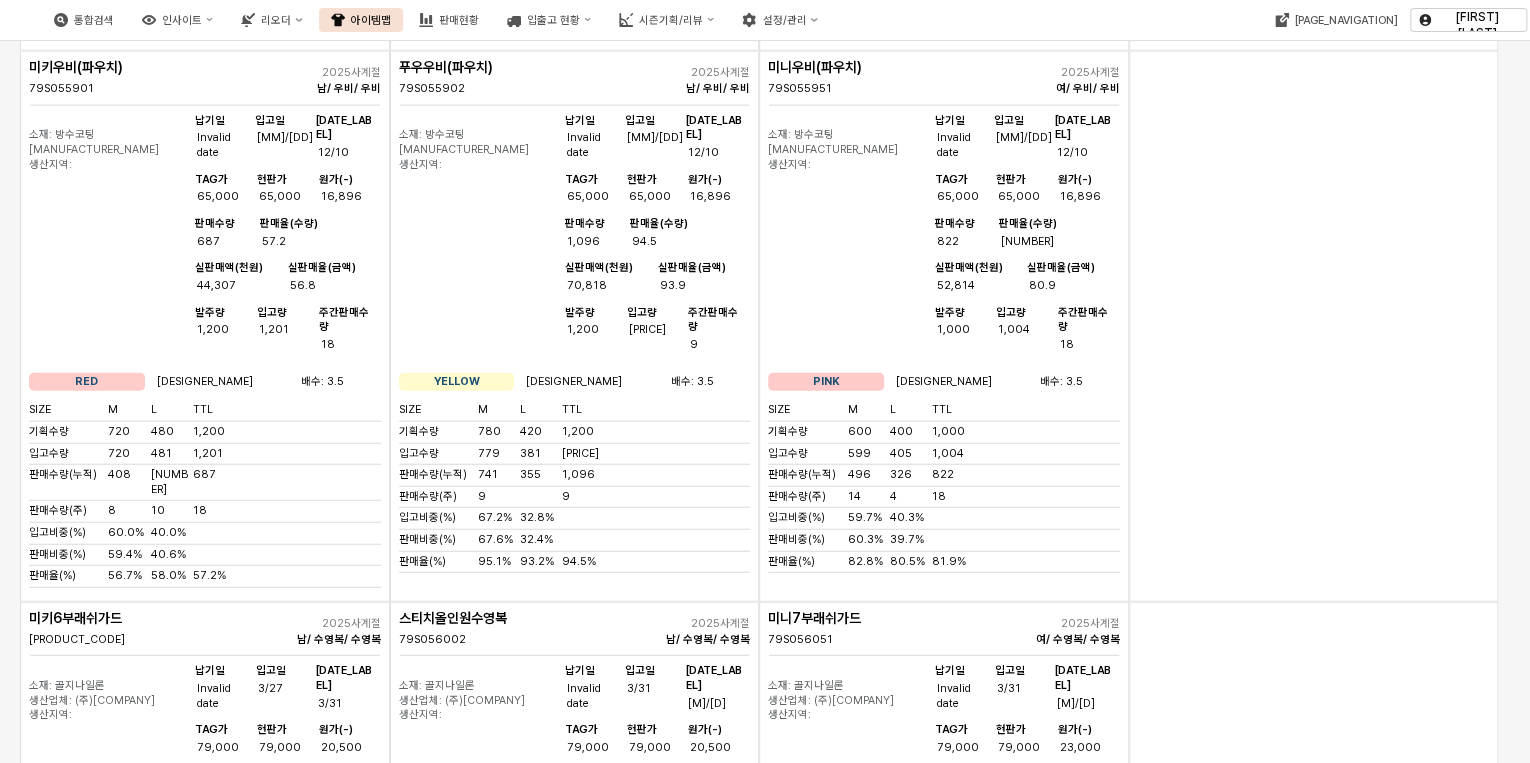 scroll, scrollTop: 2640, scrollLeft: 0, axis: vertical 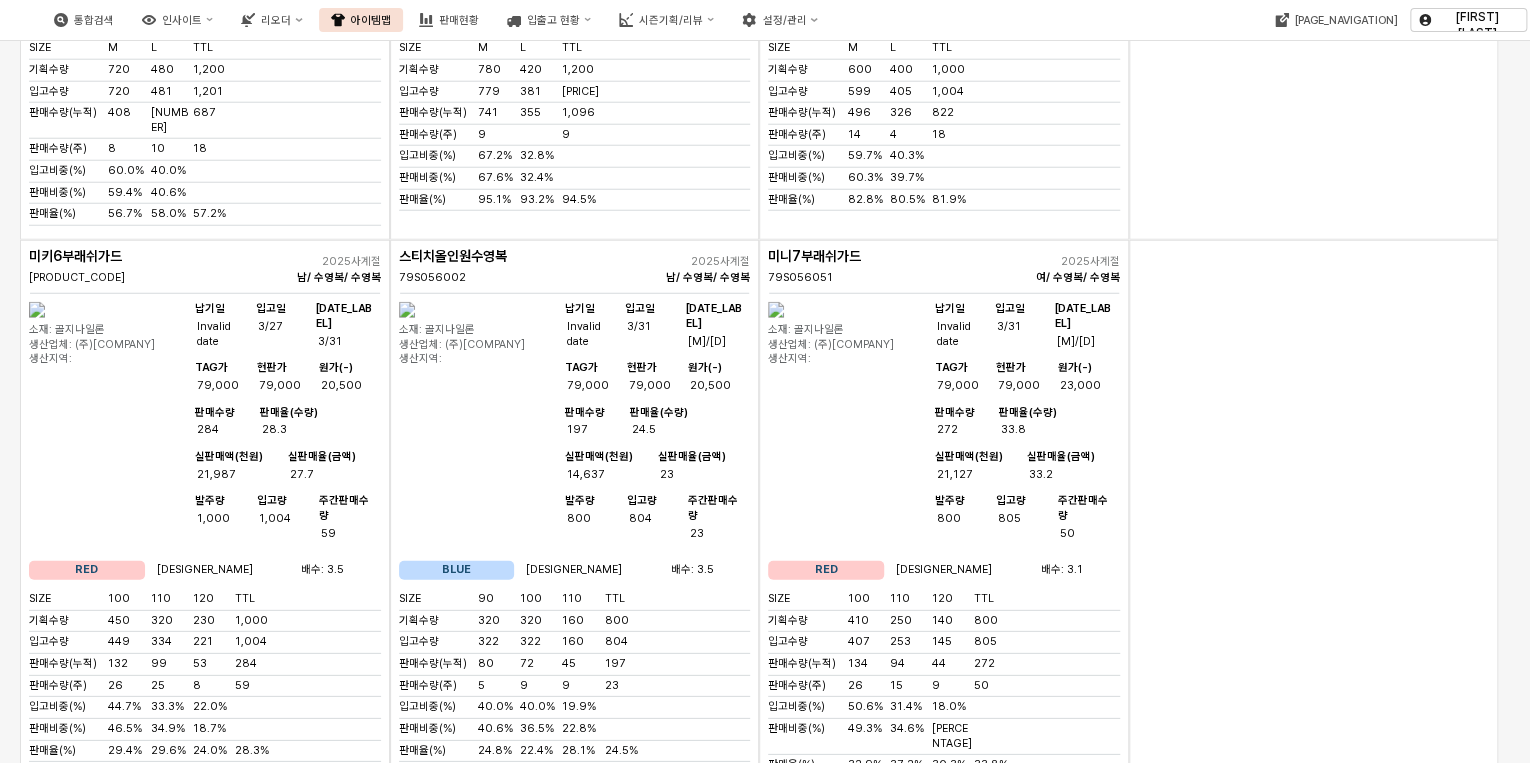 click on "발주량" at bounding box center [949, 500] 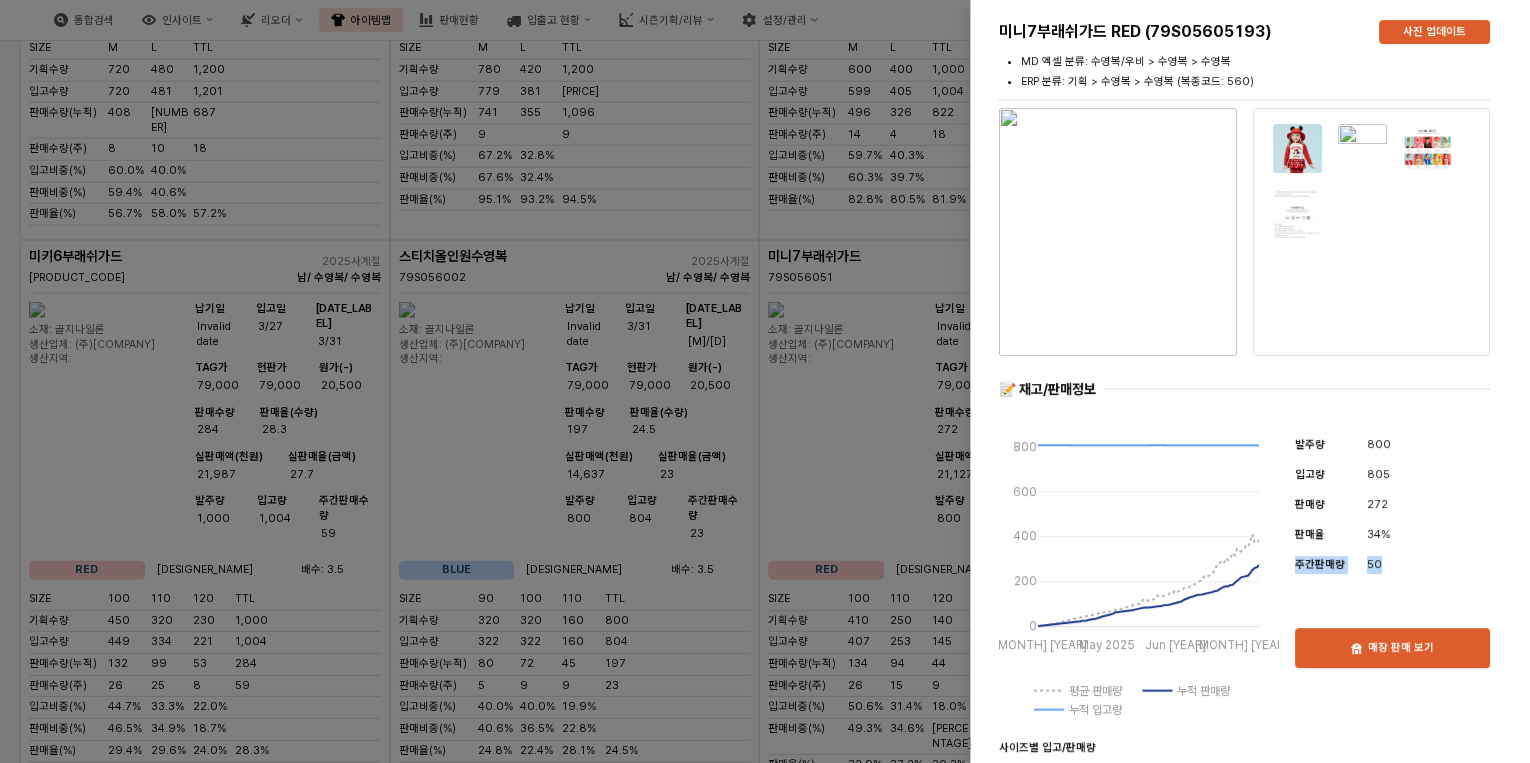 drag, startPoint x: 1295, startPoint y: 561, endPoint x: 1403, endPoint y: 560, distance: 108.00463 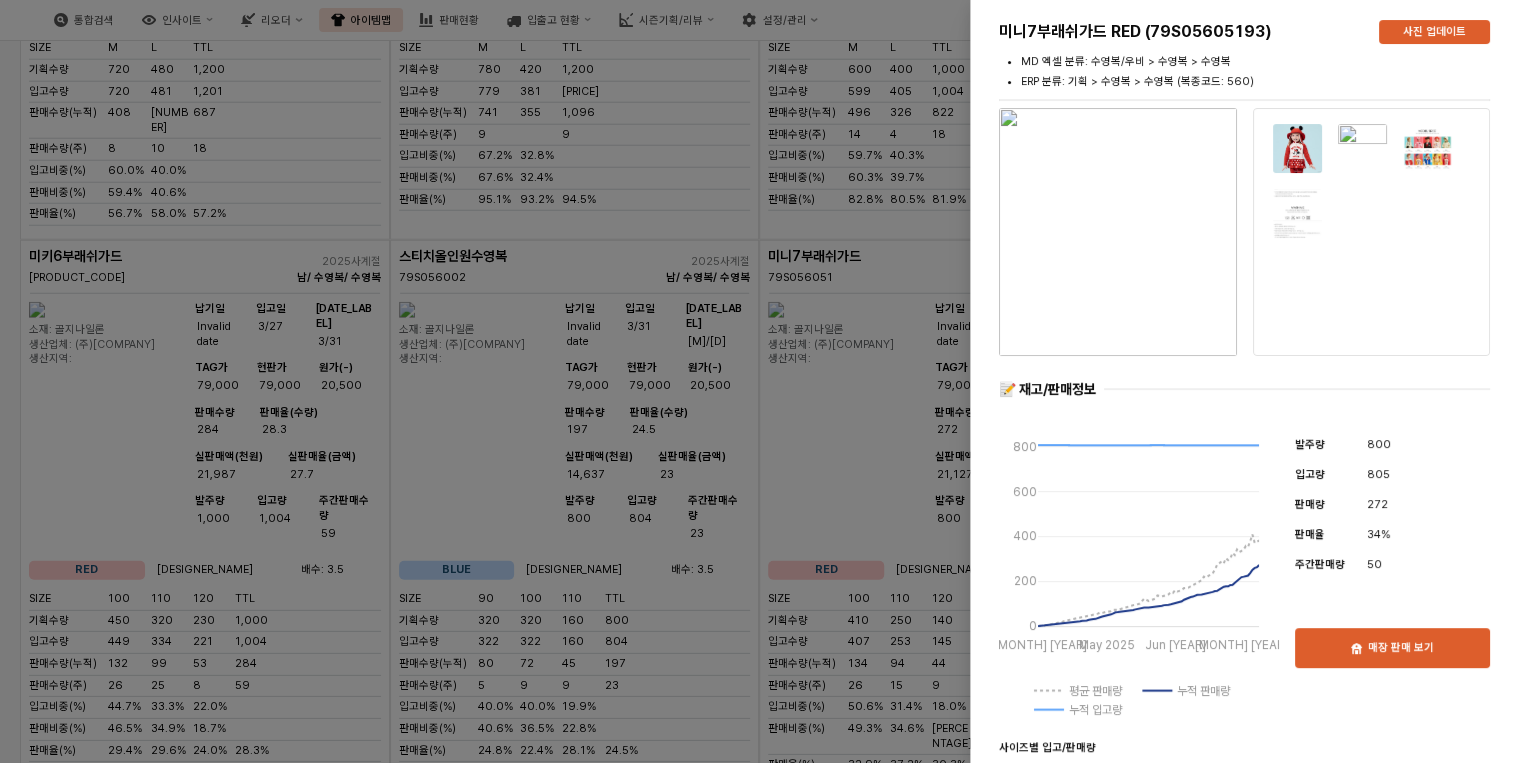 drag, startPoint x: 1403, startPoint y: 560, endPoint x: 1402, endPoint y: 595, distance: 35.014282 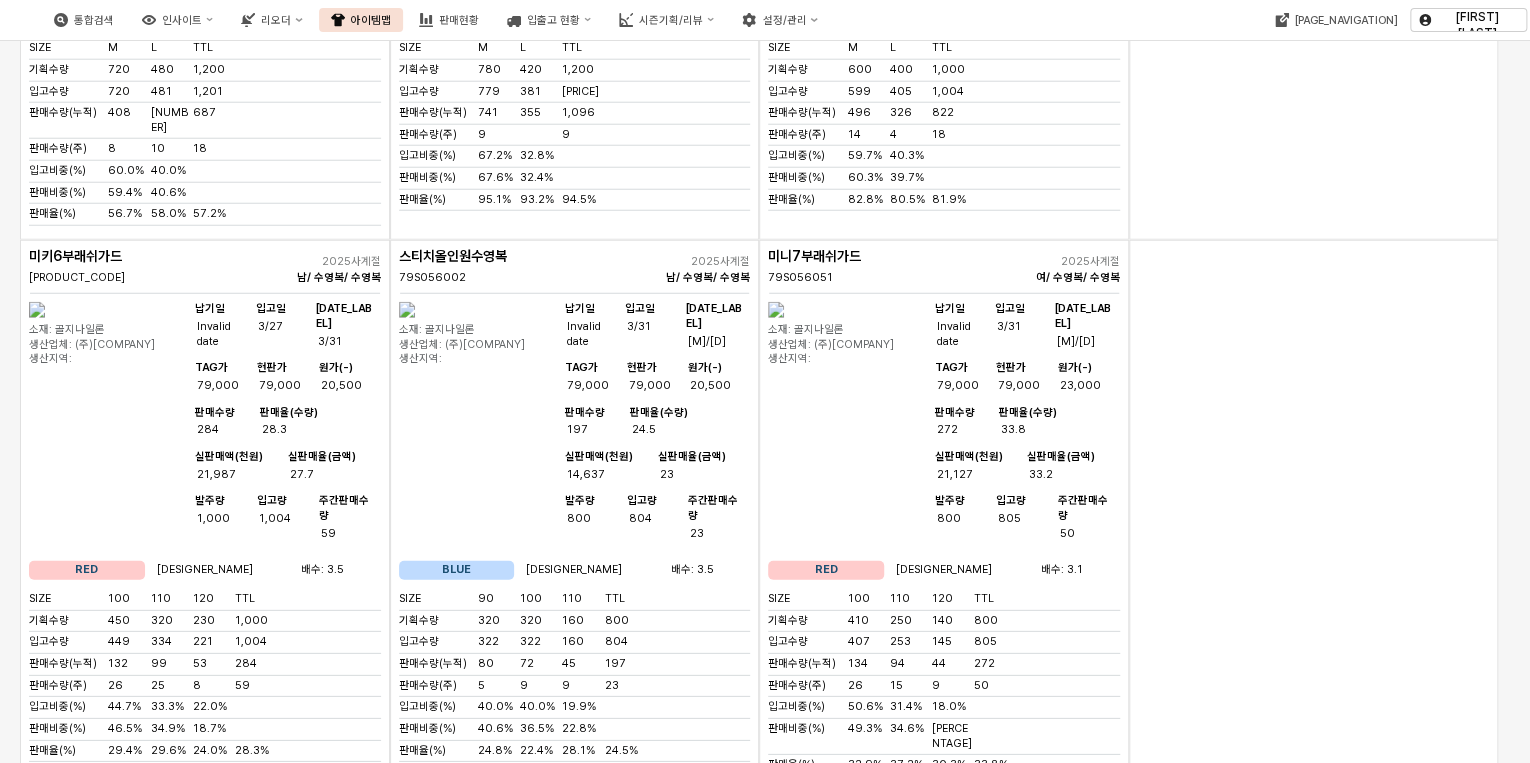 click on "배수: 3.5" at bounding box center [323, 570] 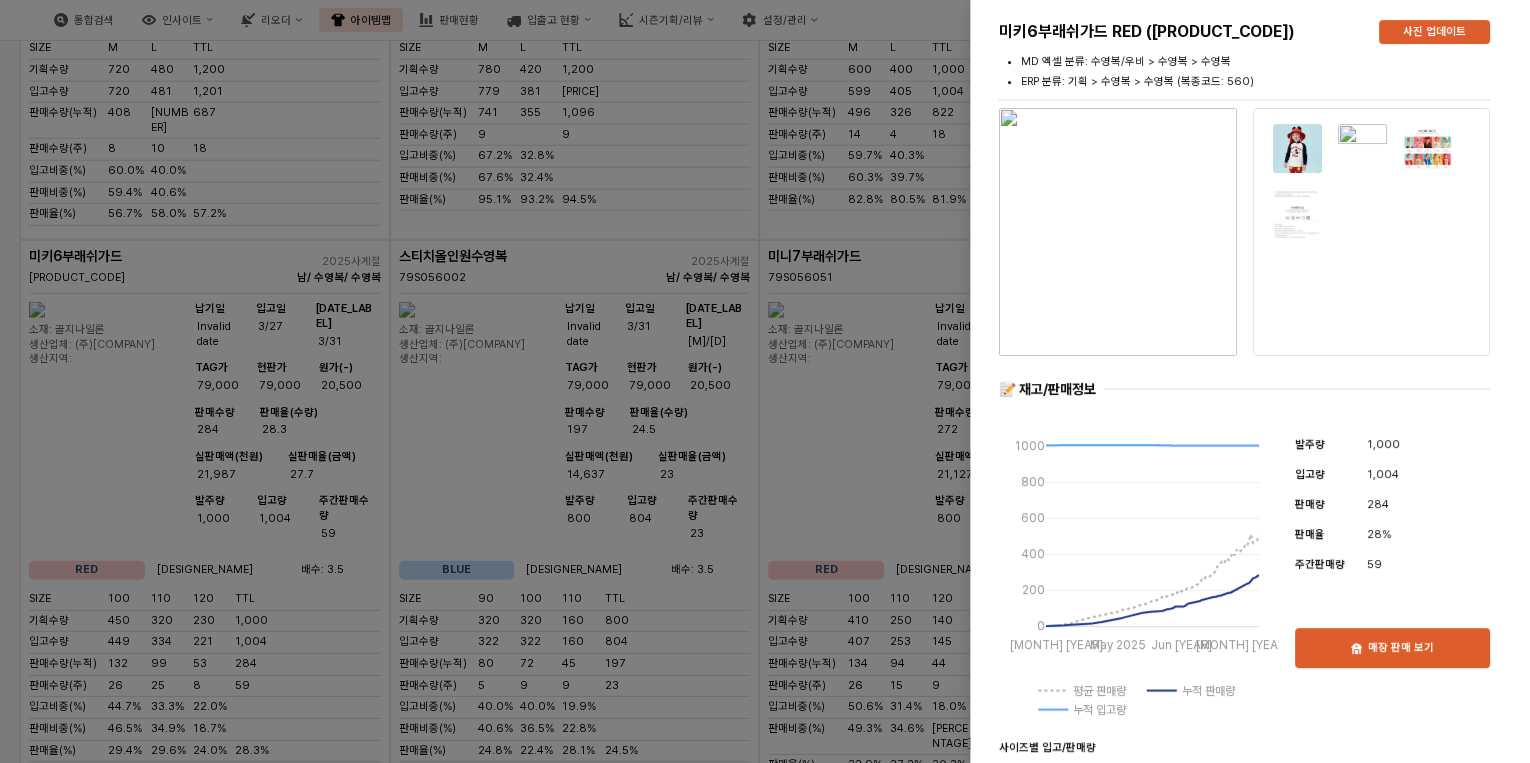 click at bounding box center [765, 381] 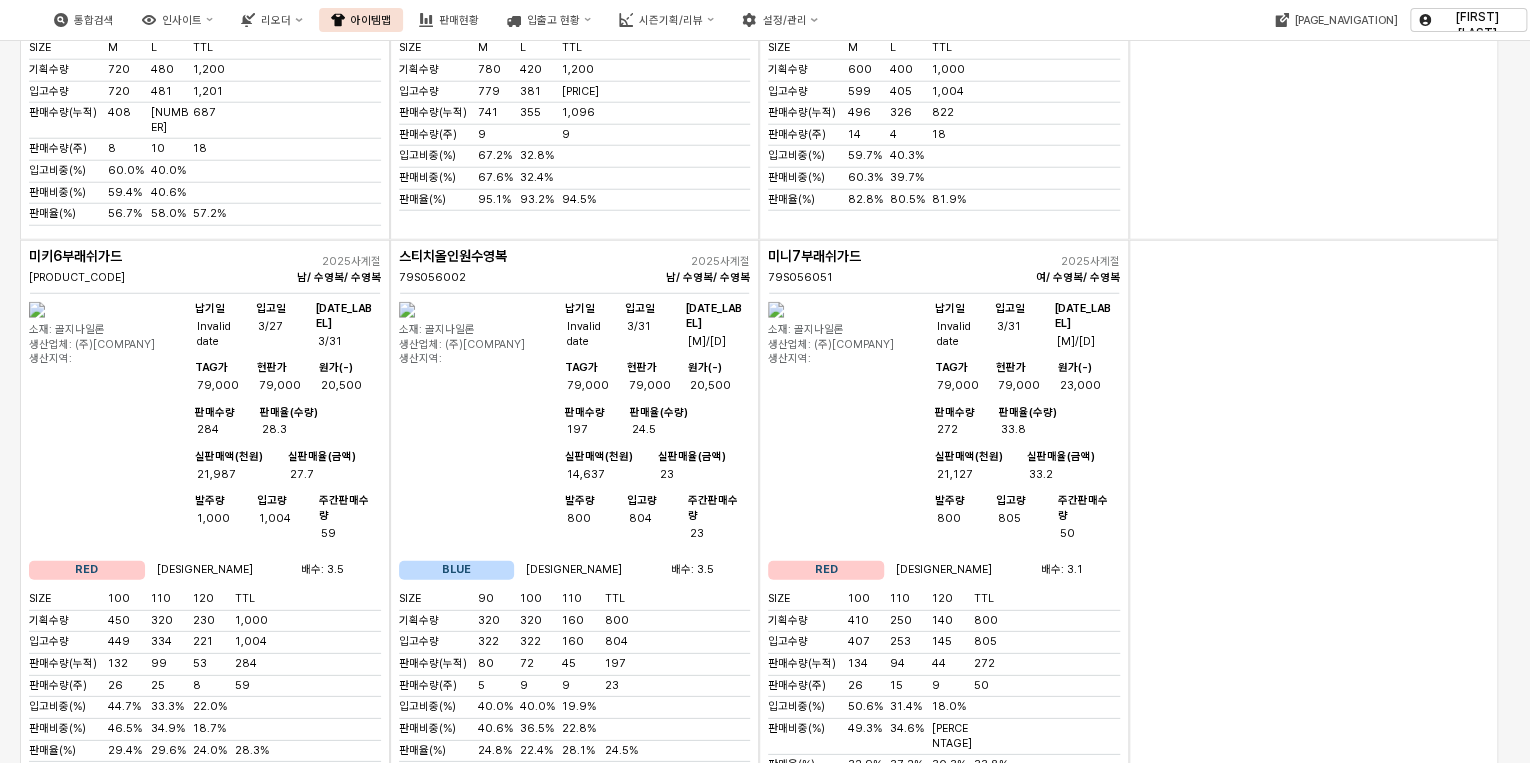 click on "실판매율(금액)
[NUMBER]" at bounding box center [703, 466] 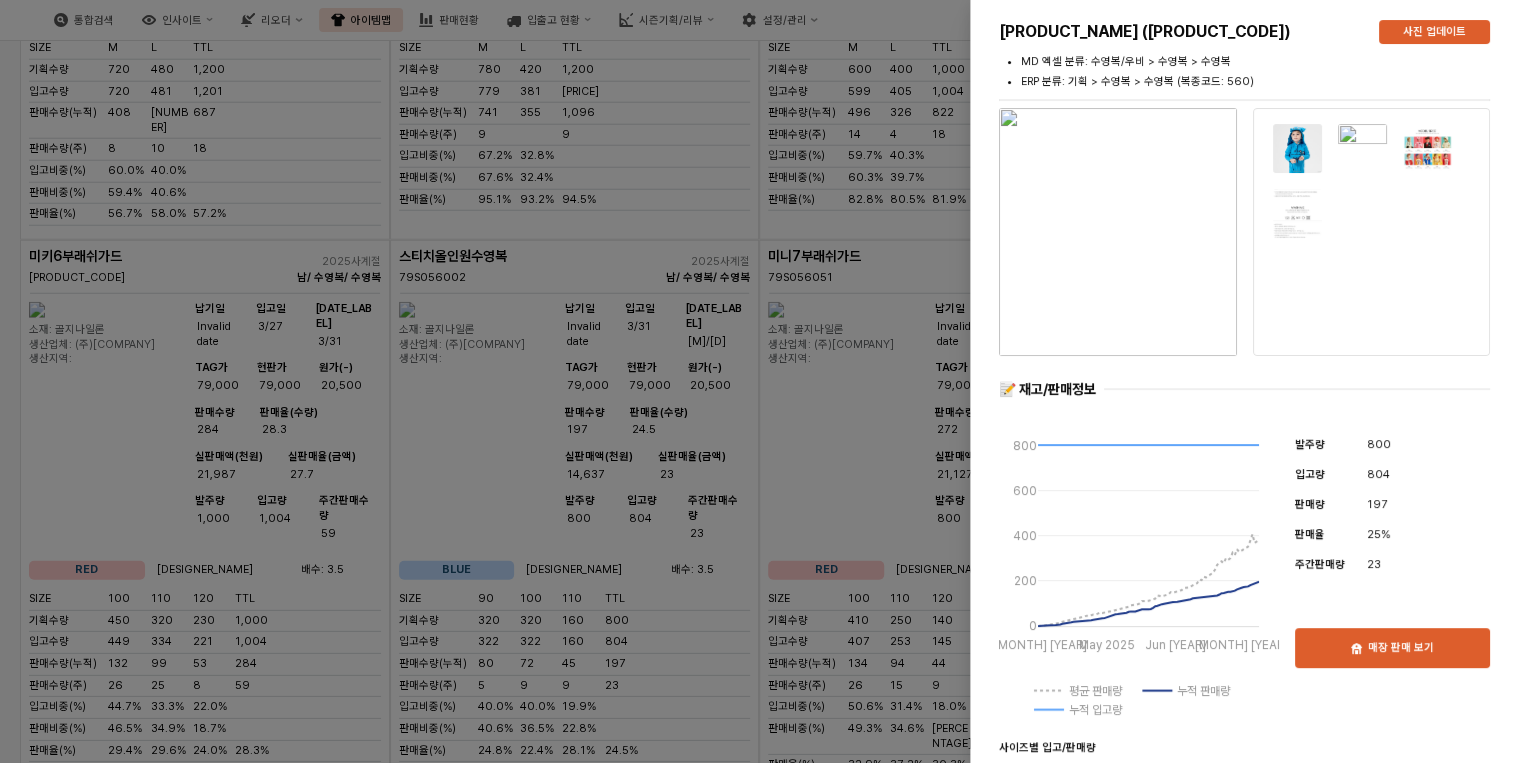 click at bounding box center [765, 381] 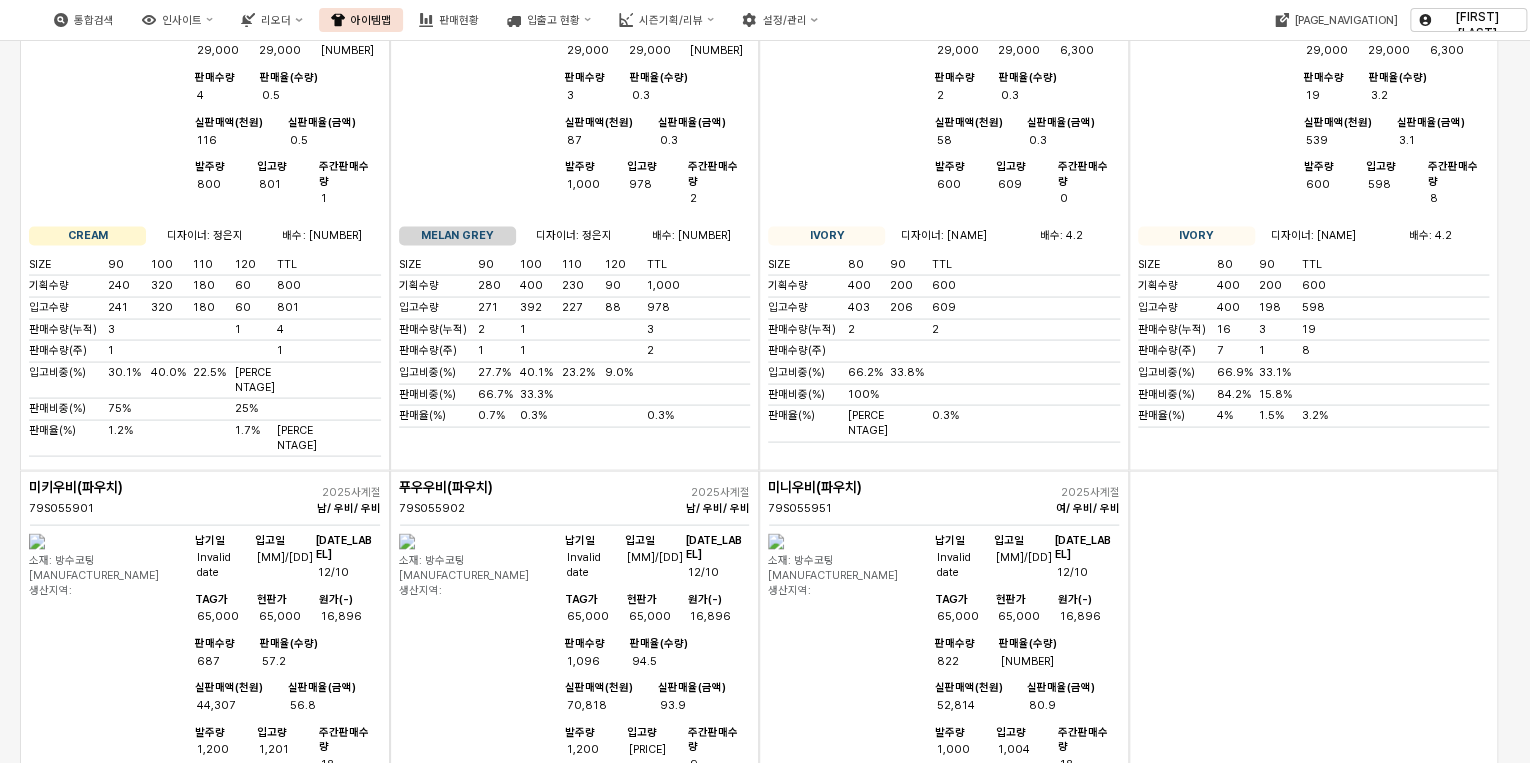 scroll, scrollTop: 1840, scrollLeft: 0, axis: vertical 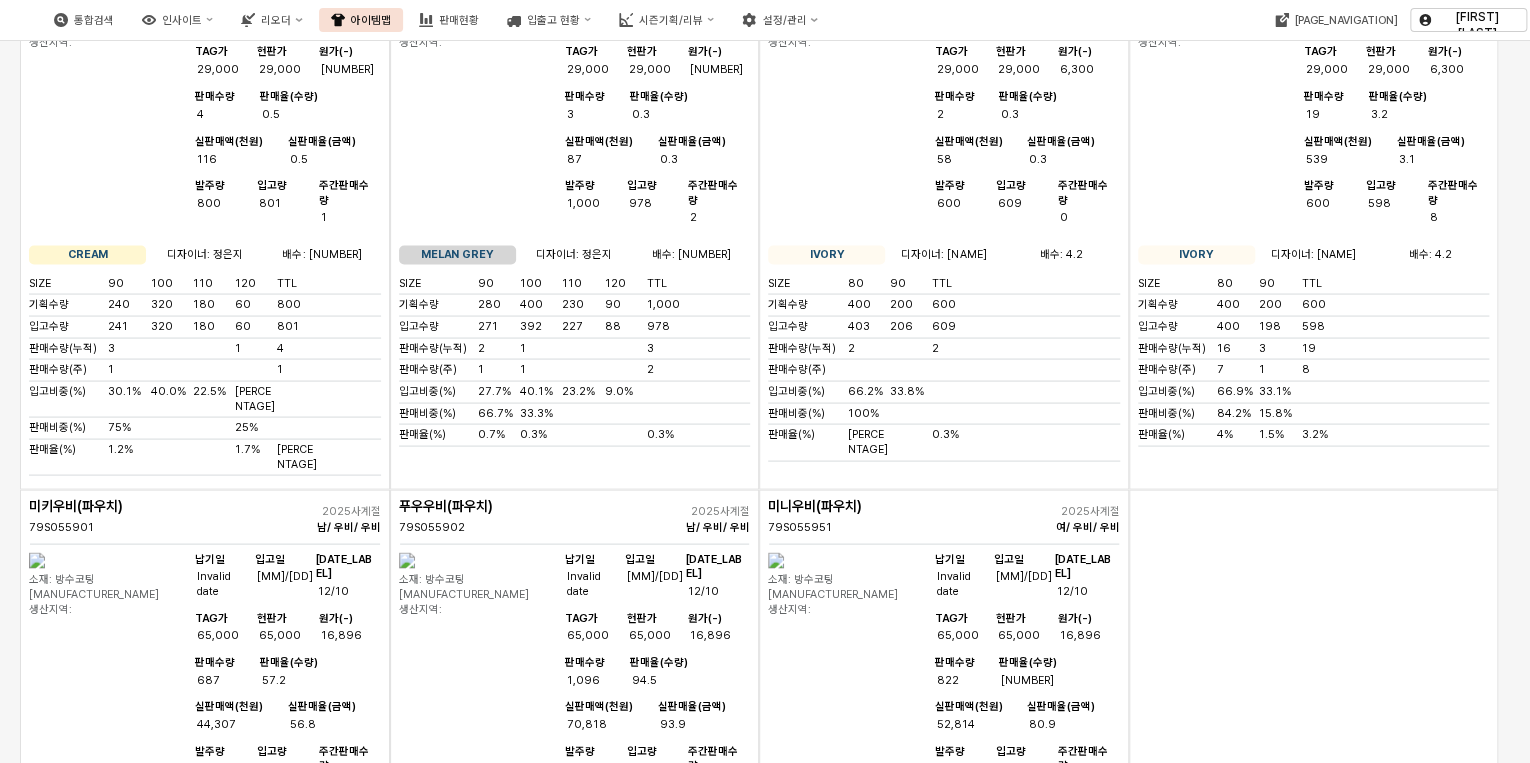 click on "94.5" at bounding box center [685, 680] 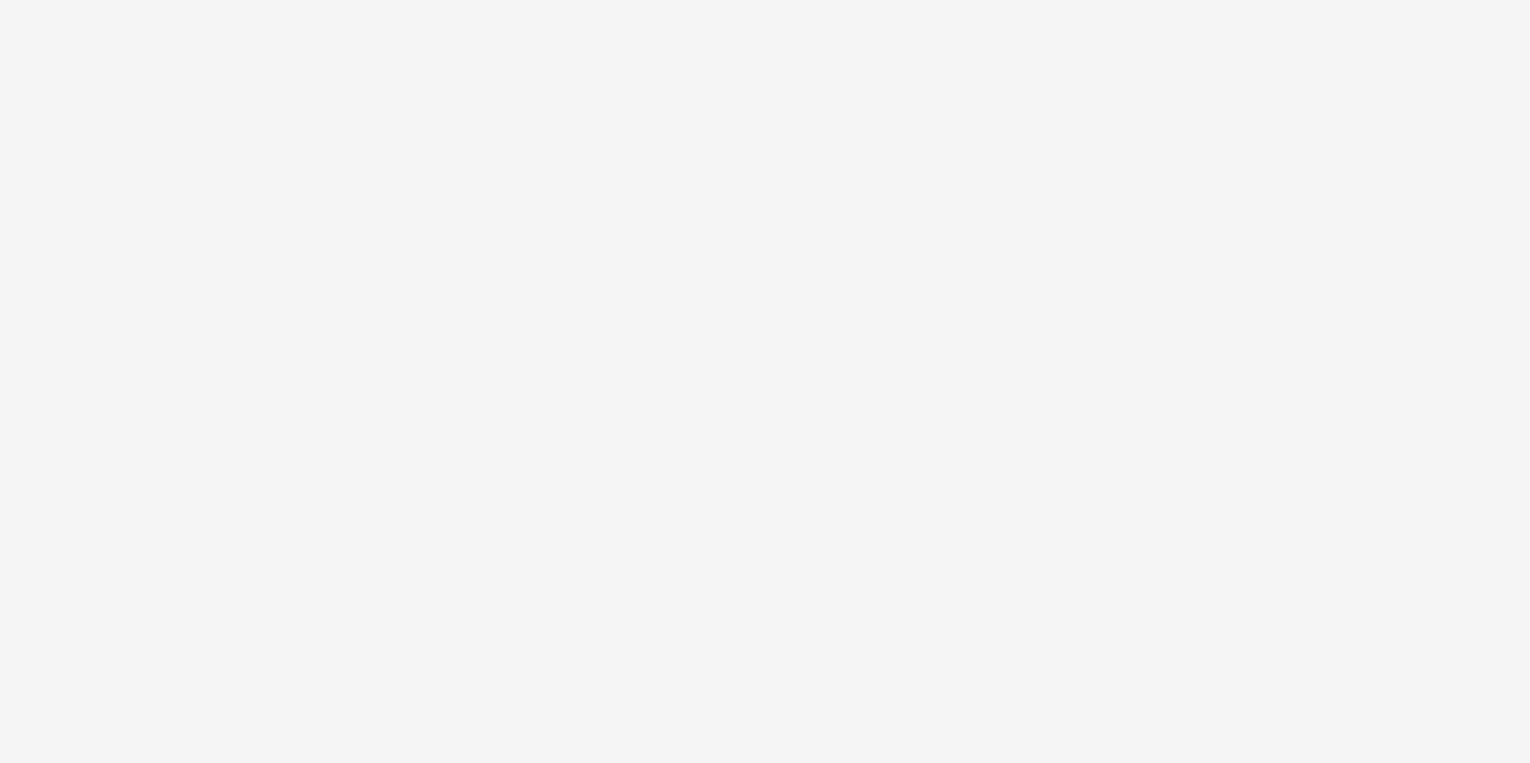 scroll, scrollTop: 0, scrollLeft: 0, axis: both 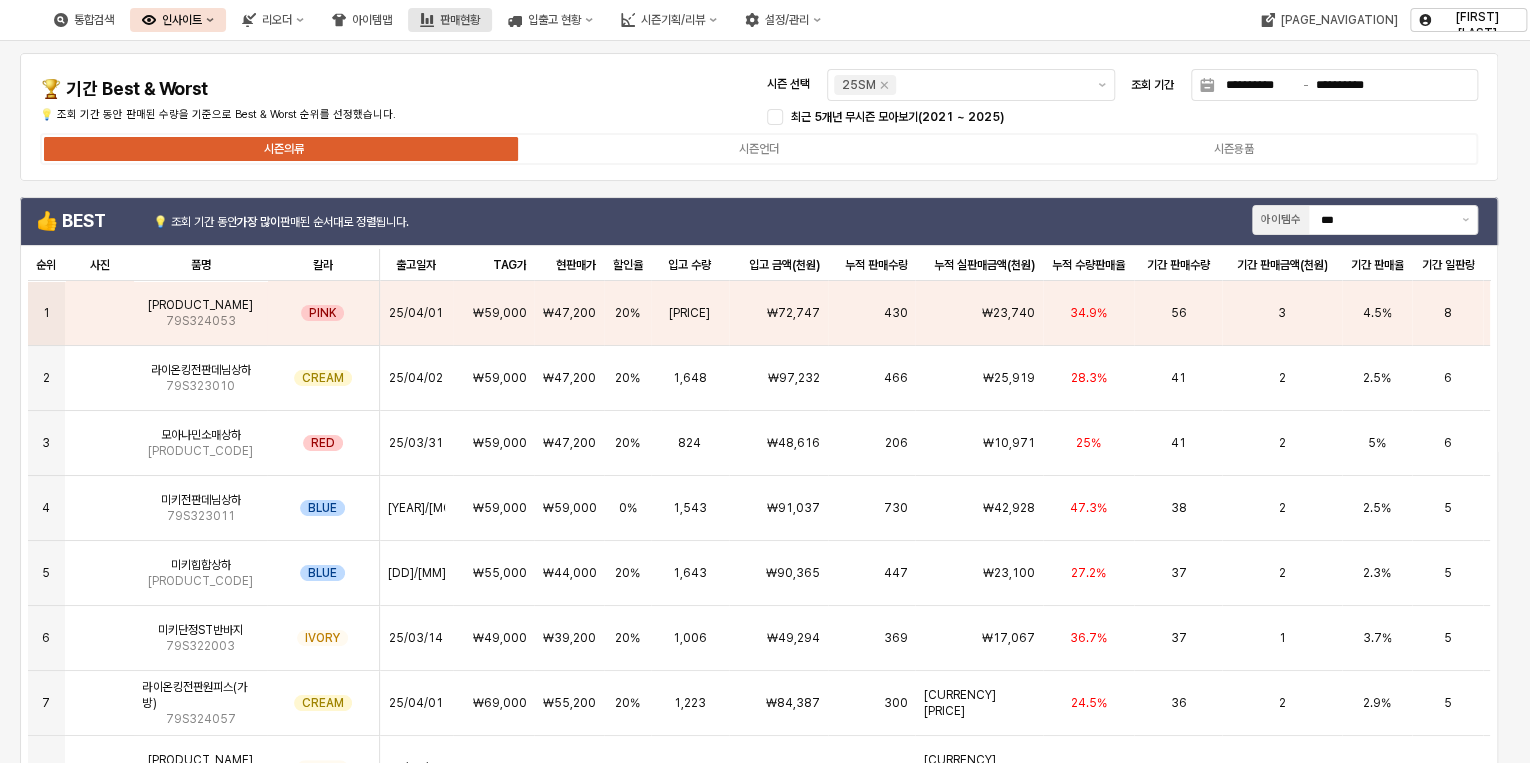 click on "판매현황" at bounding box center [460, 20] 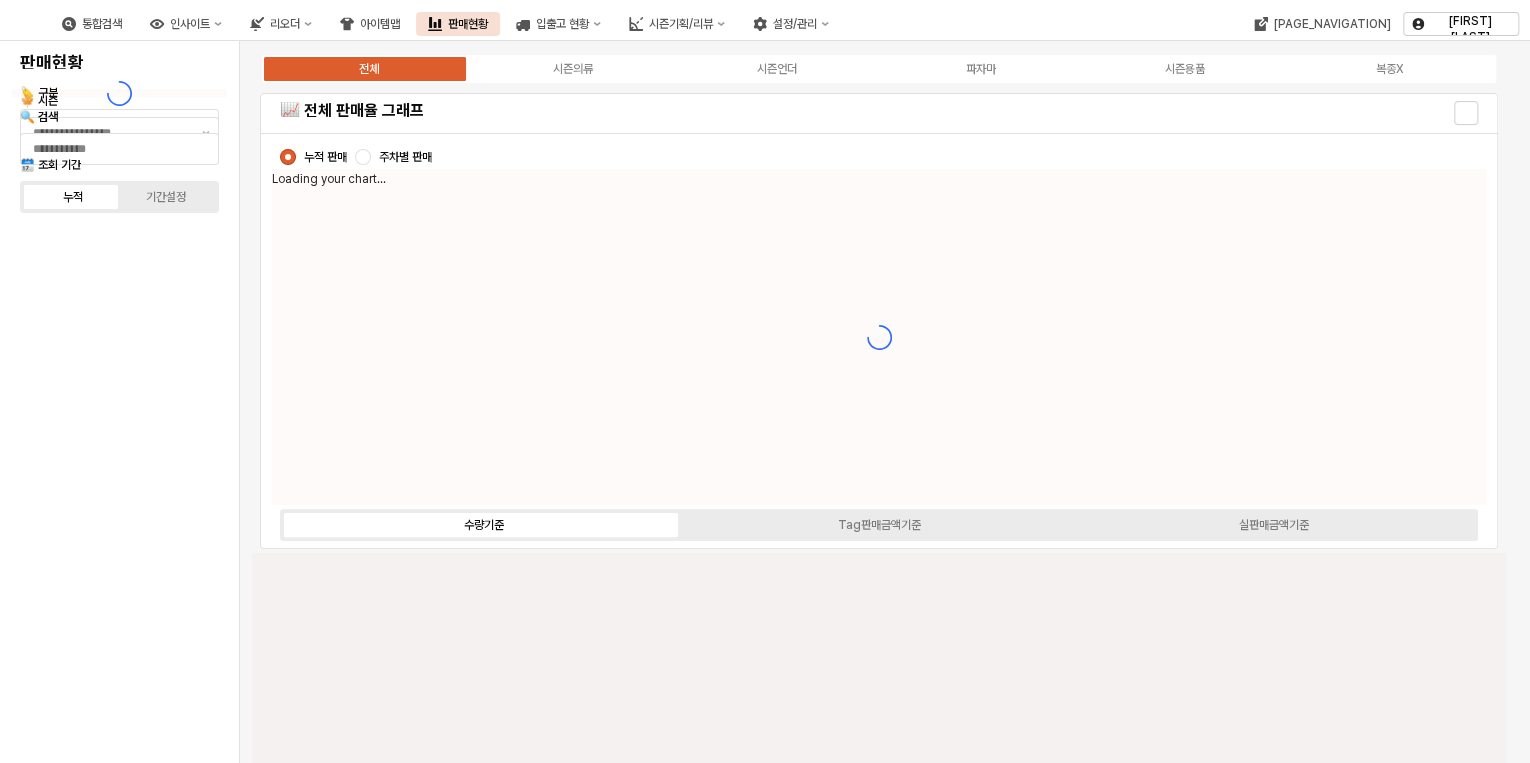 type on "****" 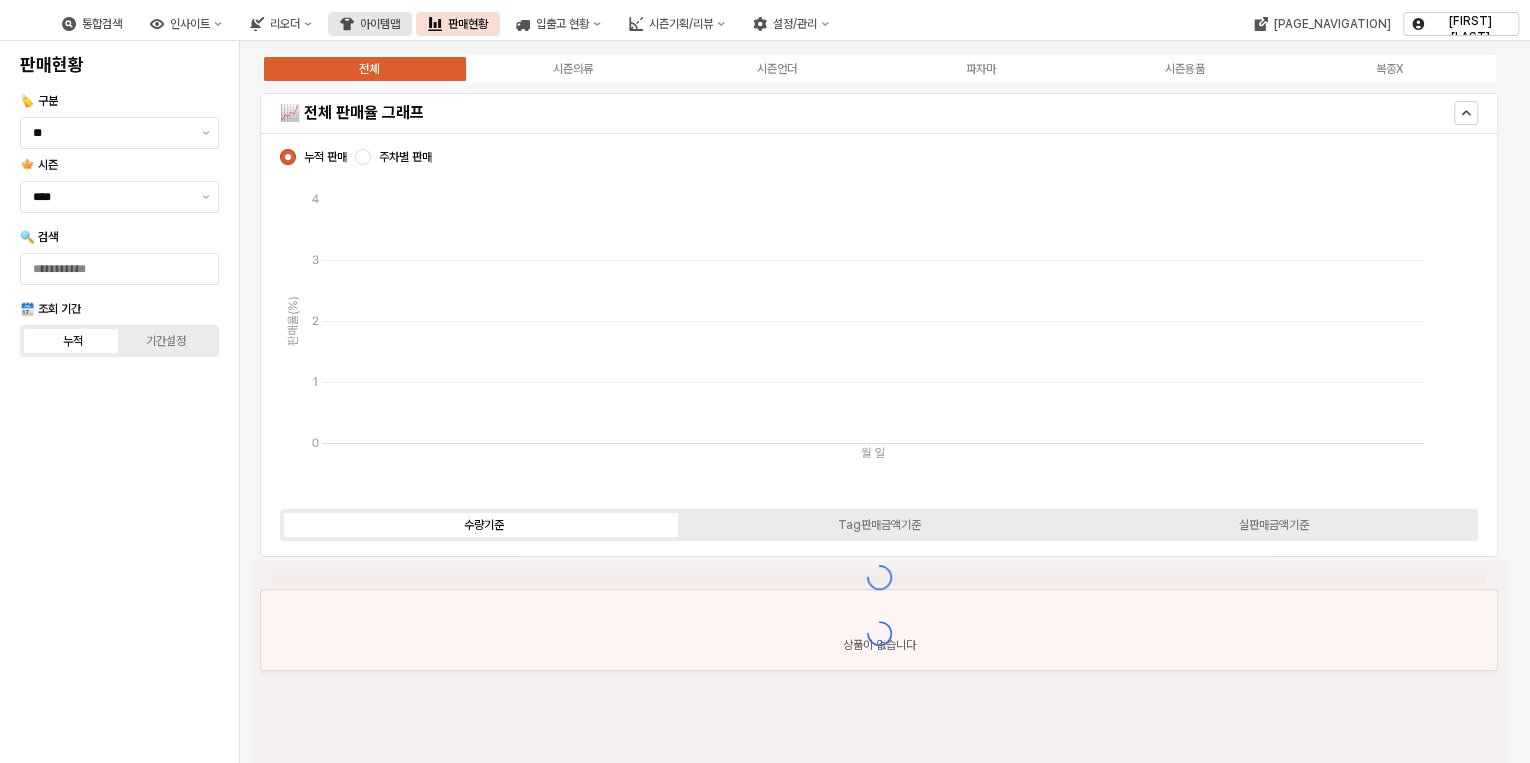 click on "아이템맵" at bounding box center (380, 24) 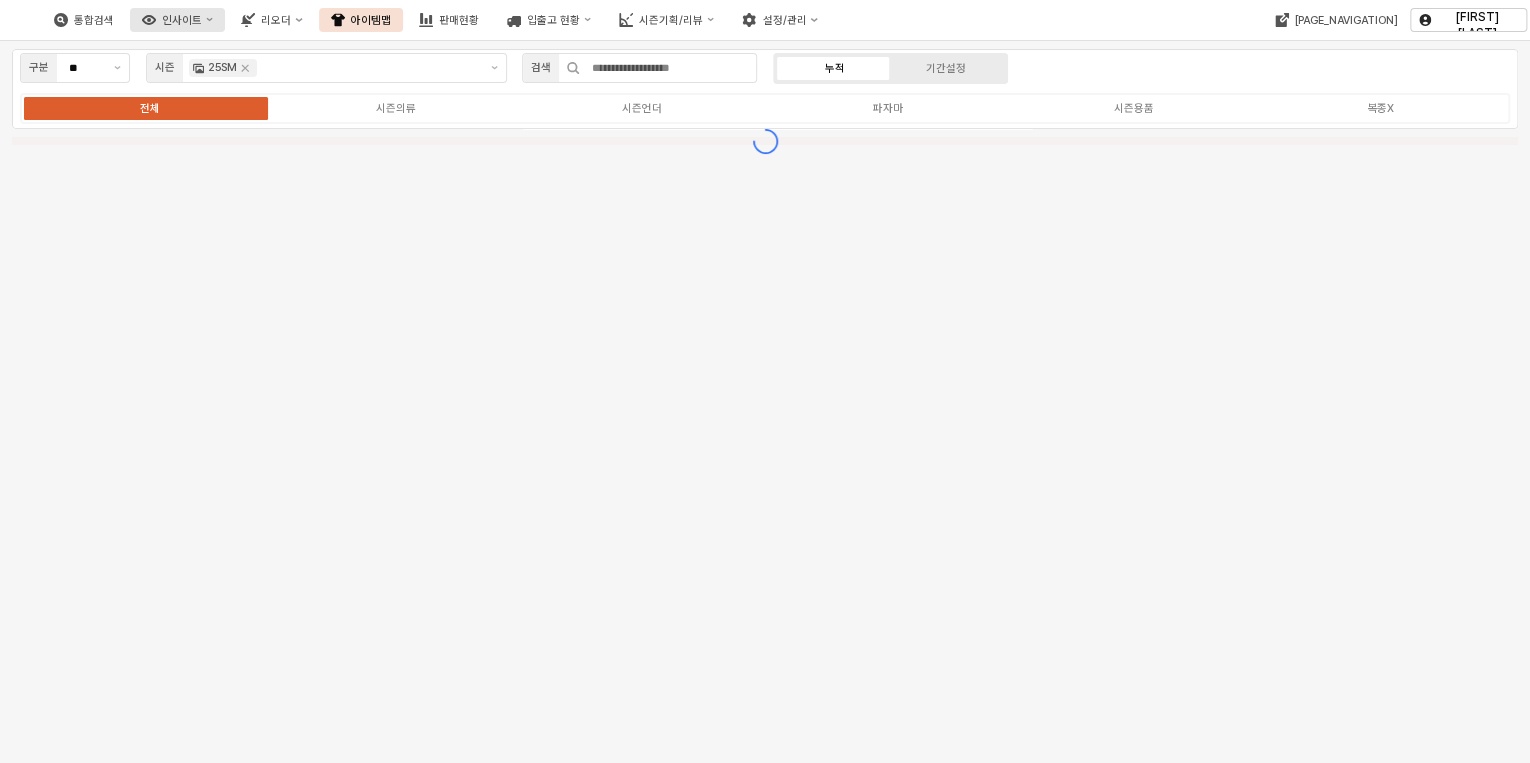 click on "인사이트" at bounding box center [177, 20] 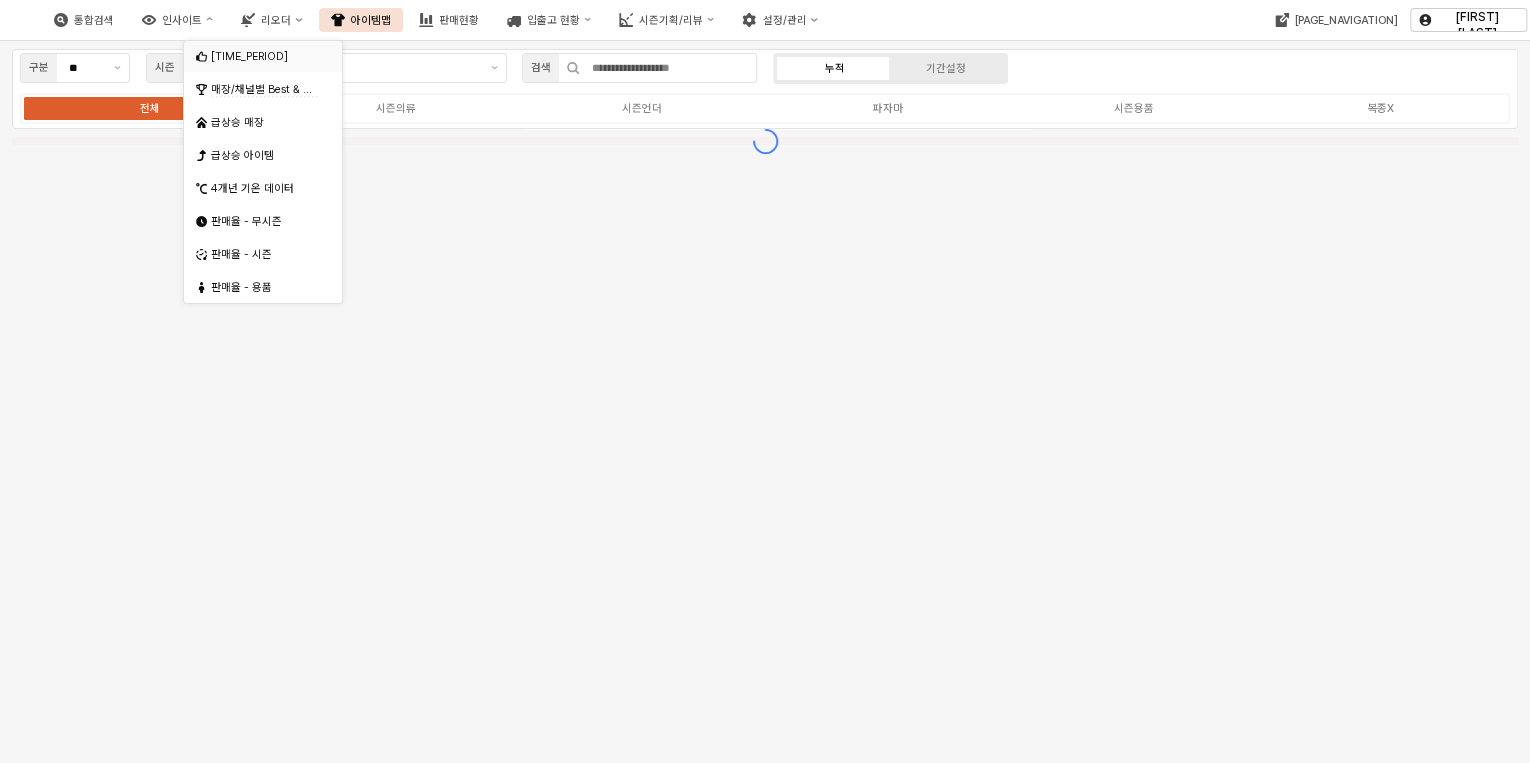 click on "[TIME_PERIOD]" at bounding box center [265, 56] 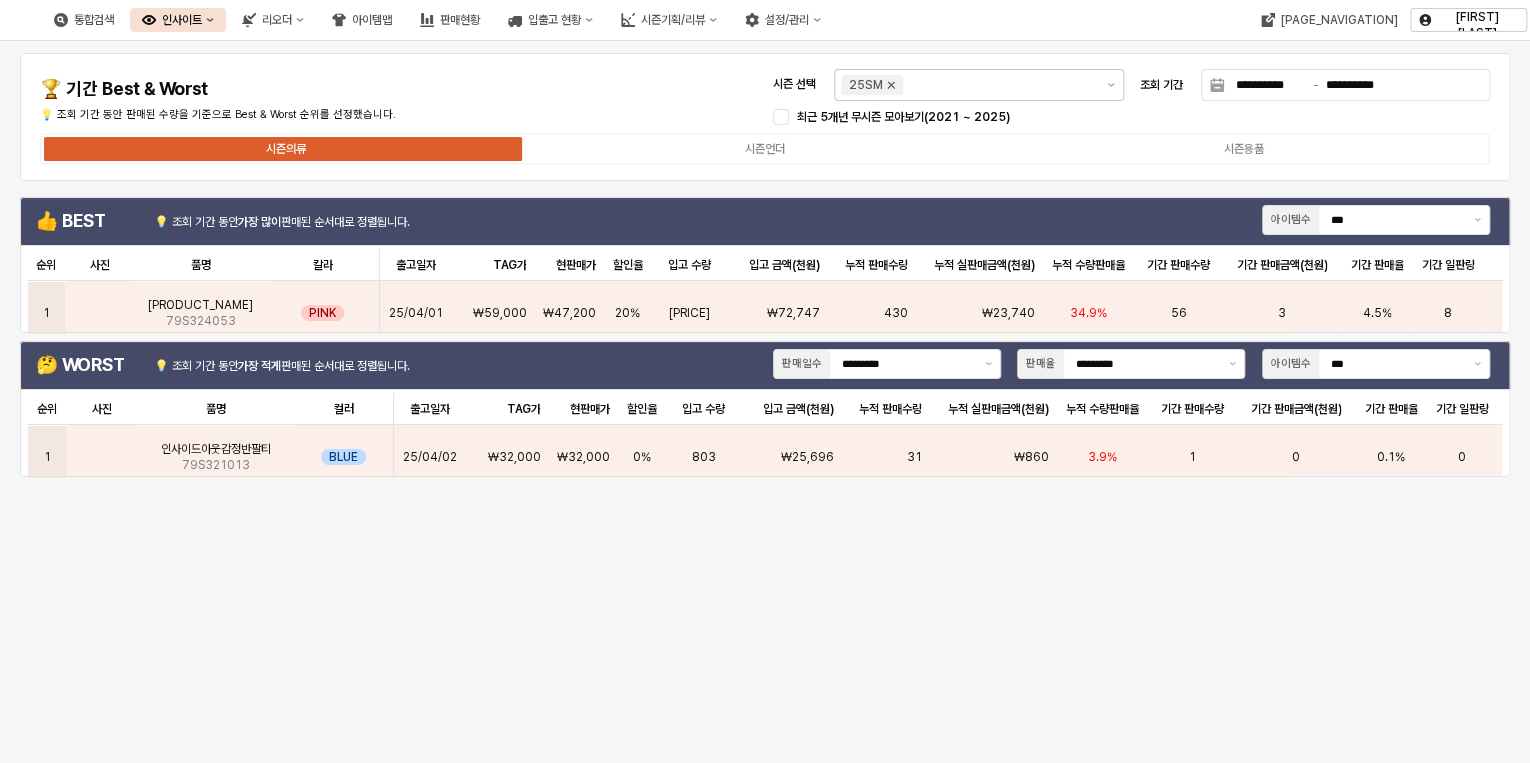 click on "25SM" at bounding box center [872, 85] 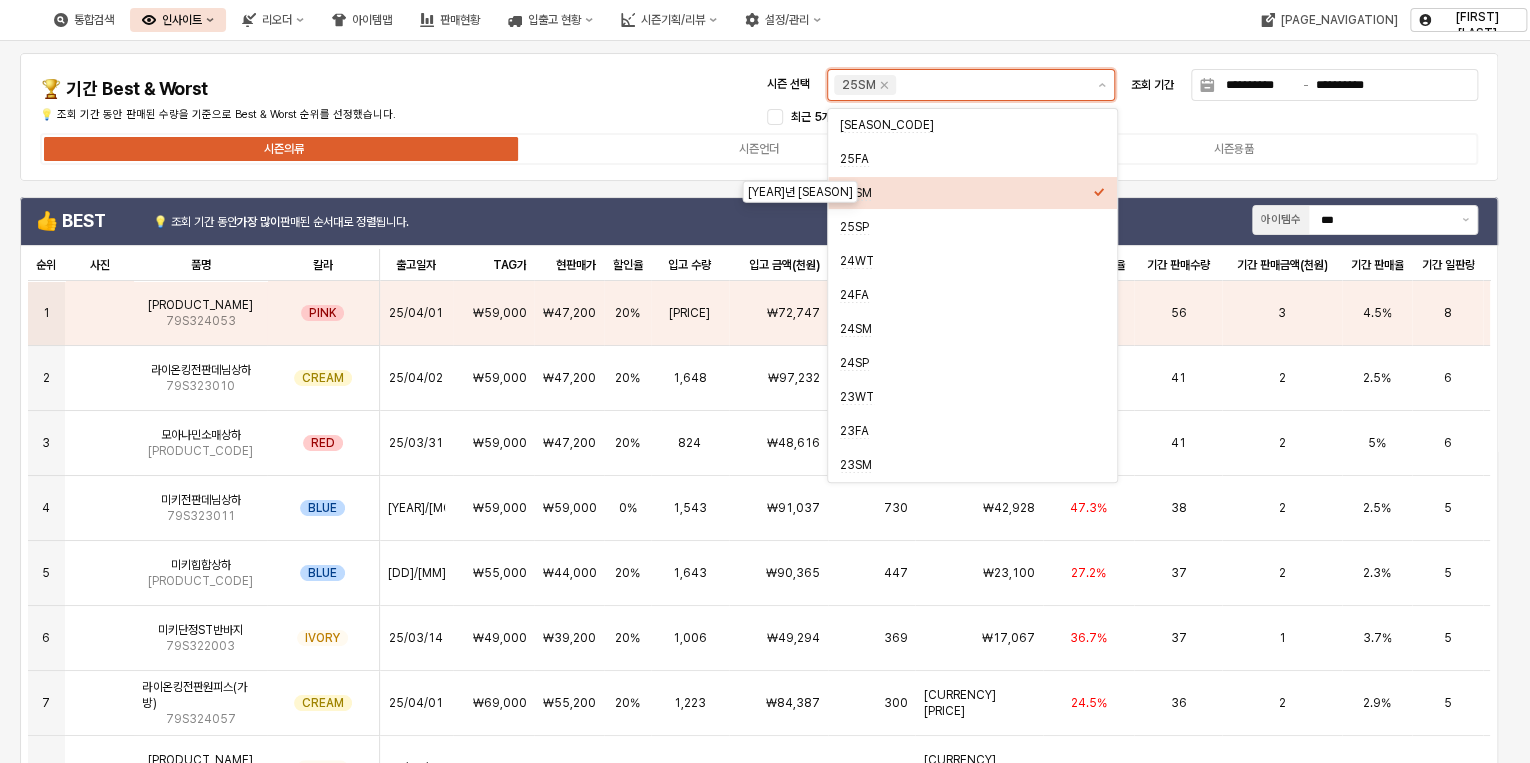 click on "시즌 선택" at bounding box center (992, 85) 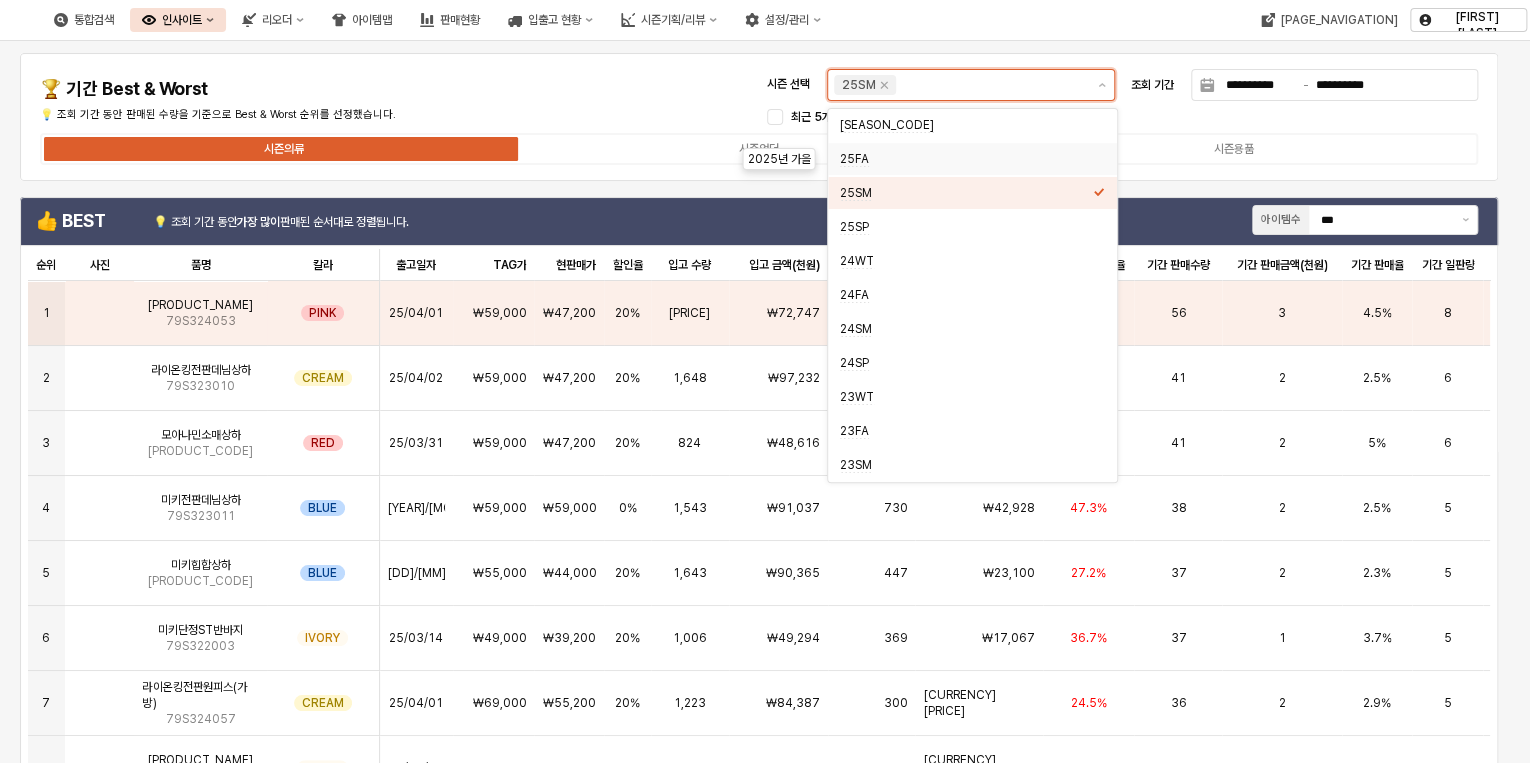 click on "25FA" at bounding box center [966, 159] 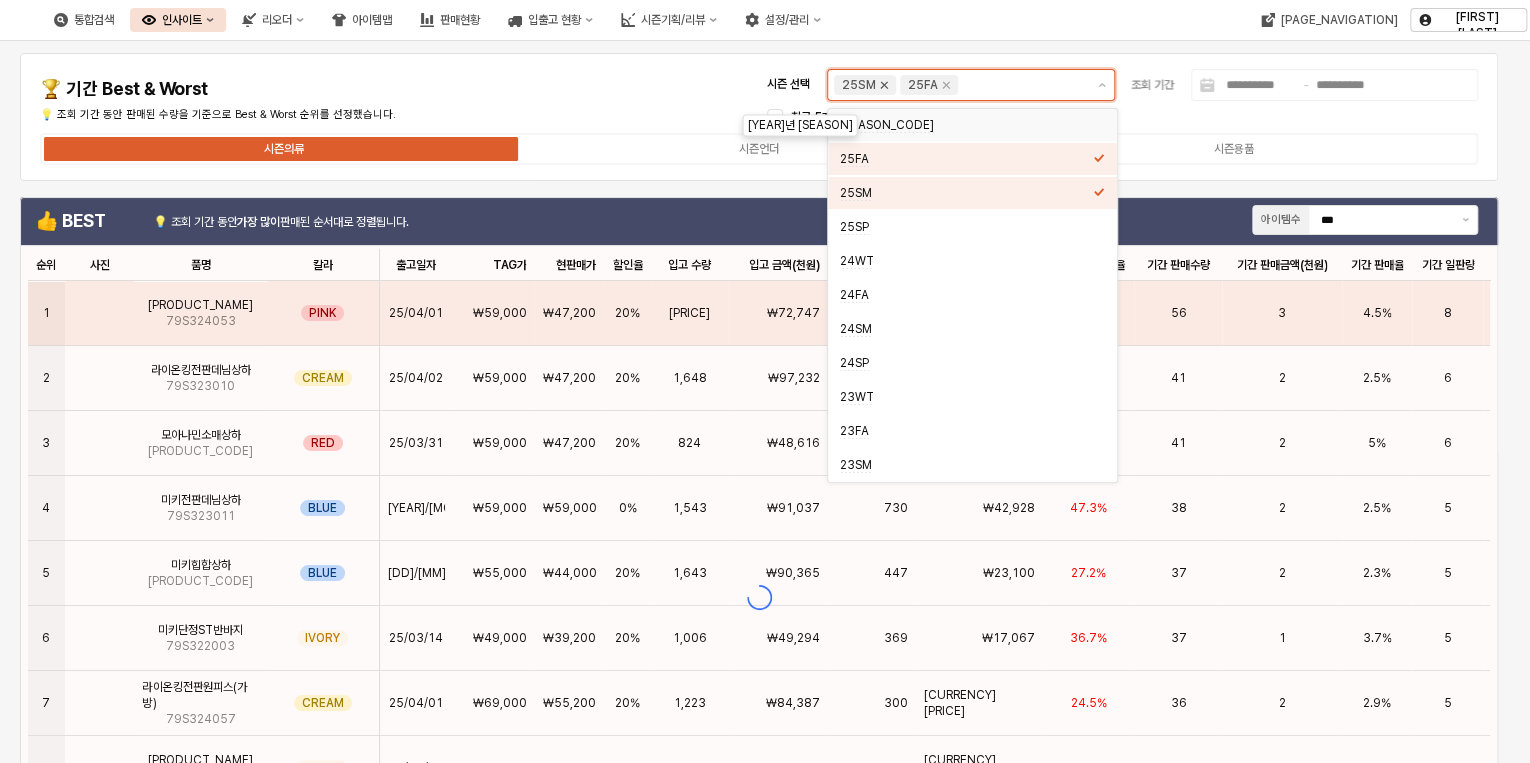 click 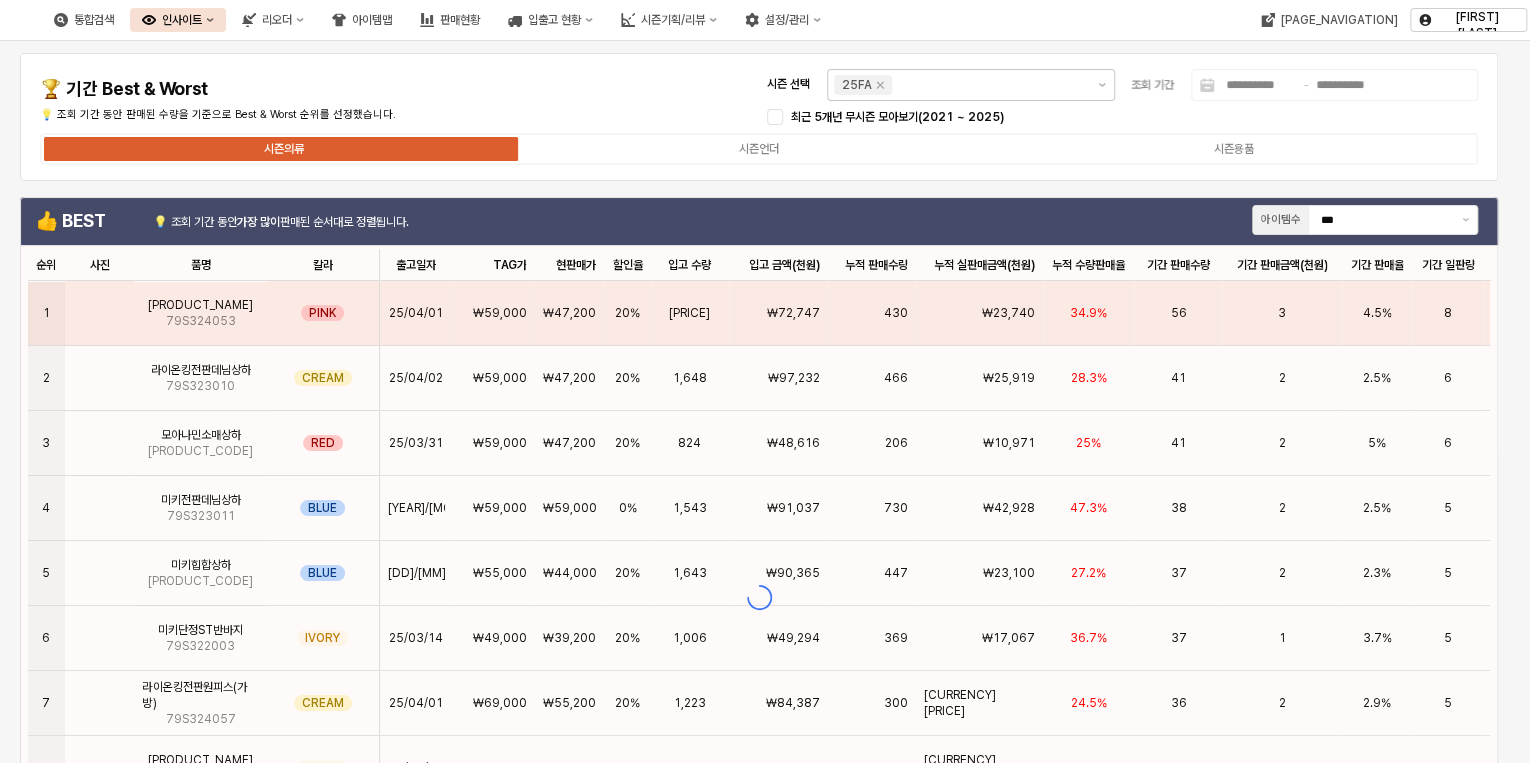 click on "시즌의류 시즌언더 시즌용품" at bounding box center (759, 117) 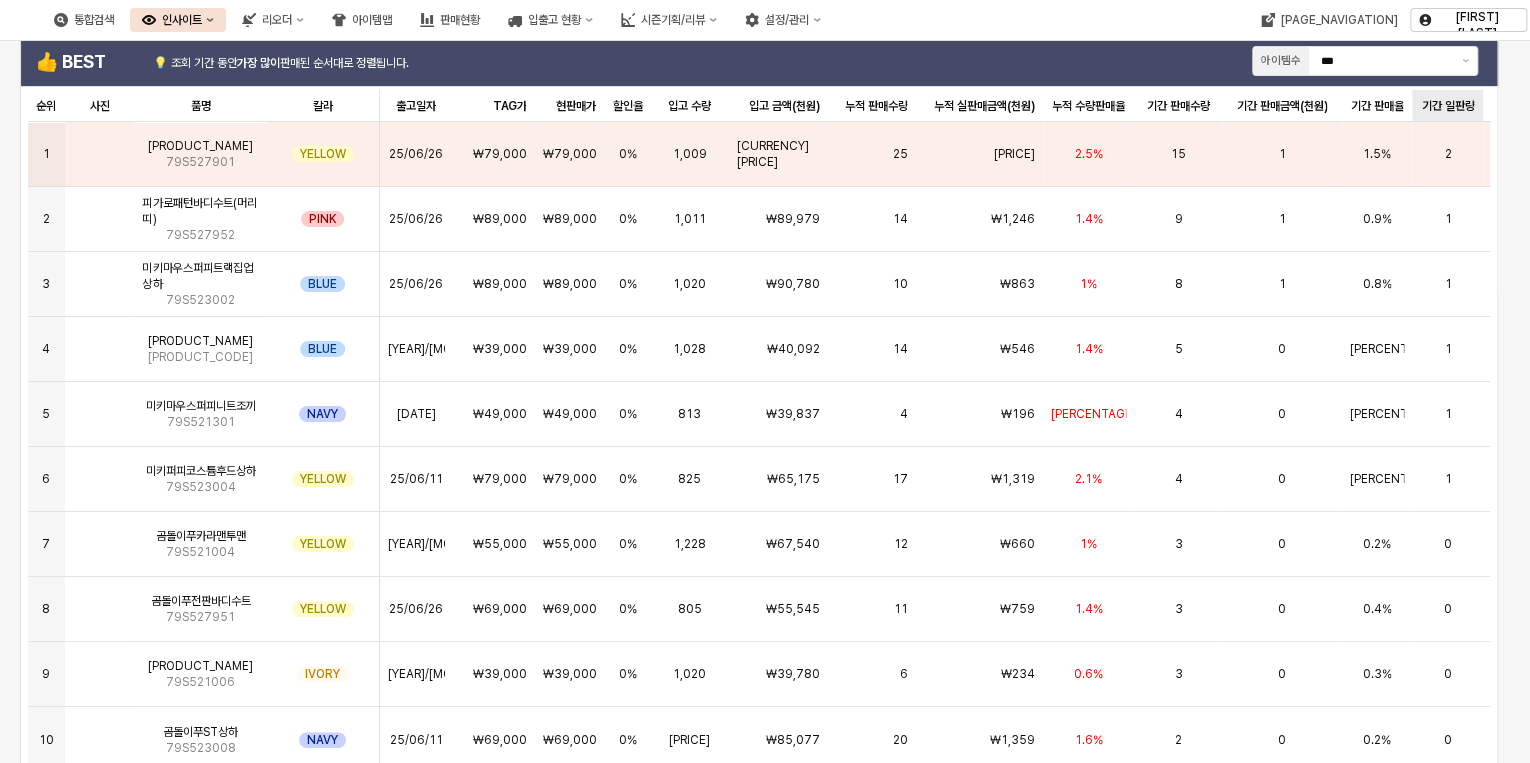 scroll, scrollTop: 160, scrollLeft: 0, axis: vertical 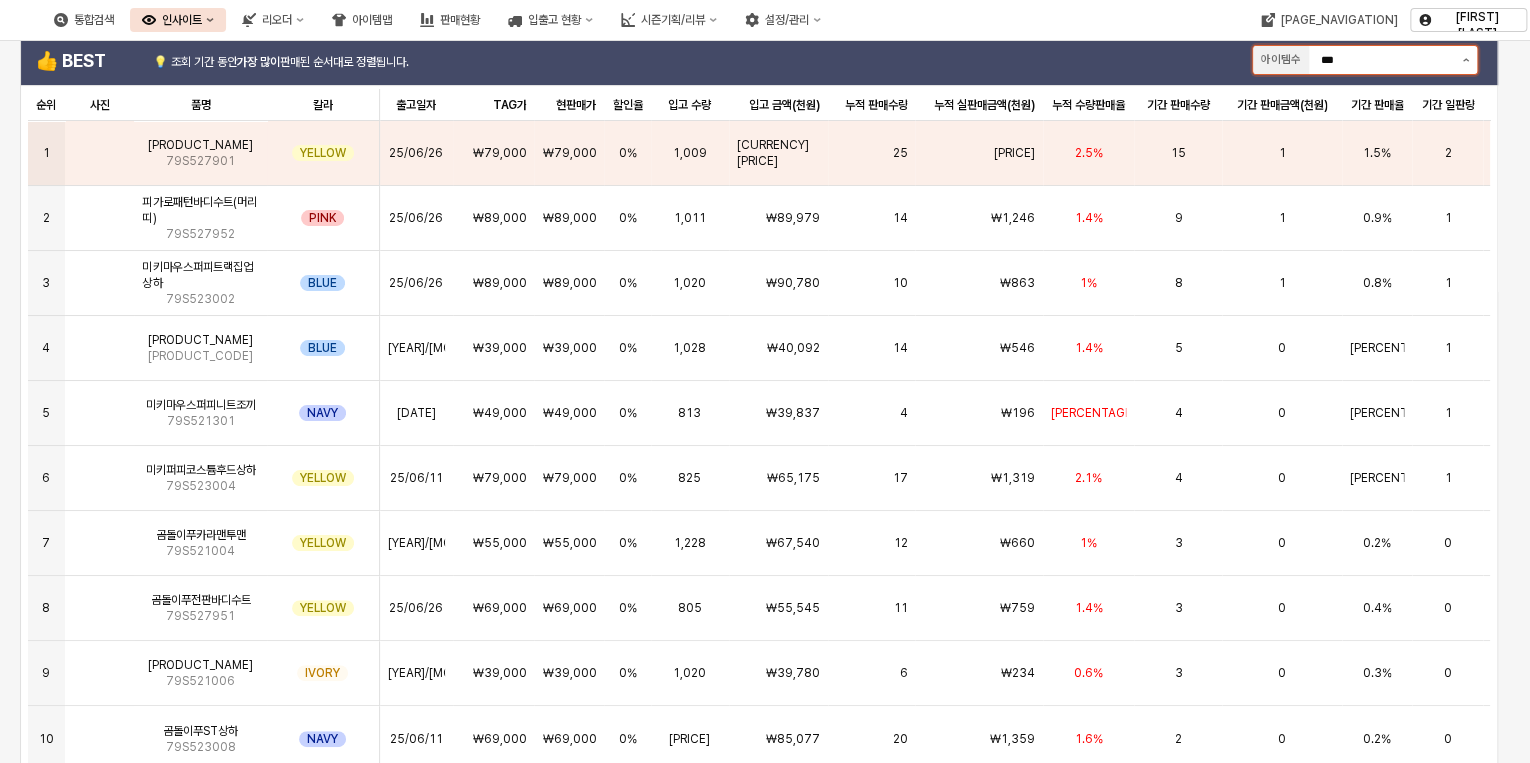 click 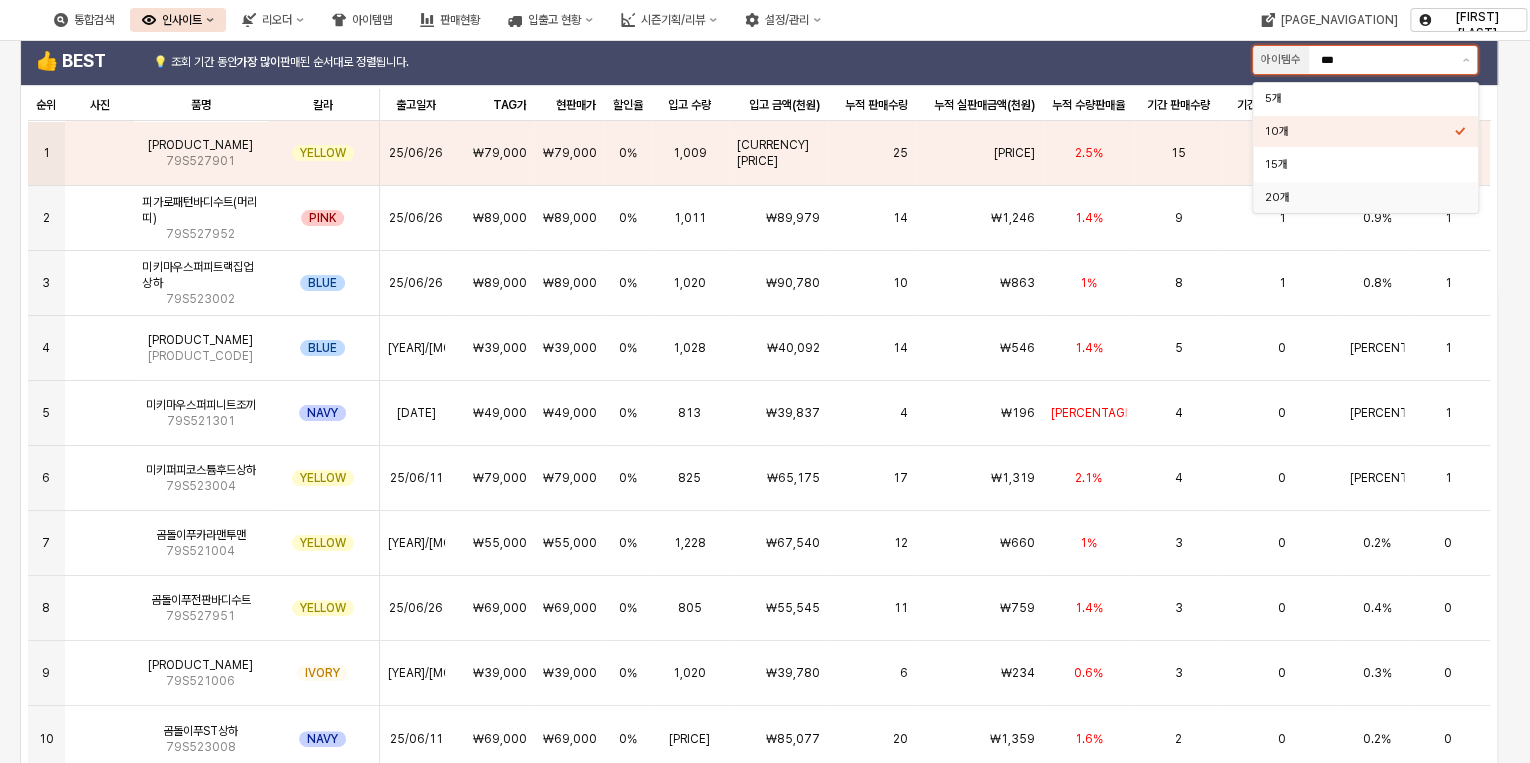 click on "20개" at bounding box center (1359, 197) 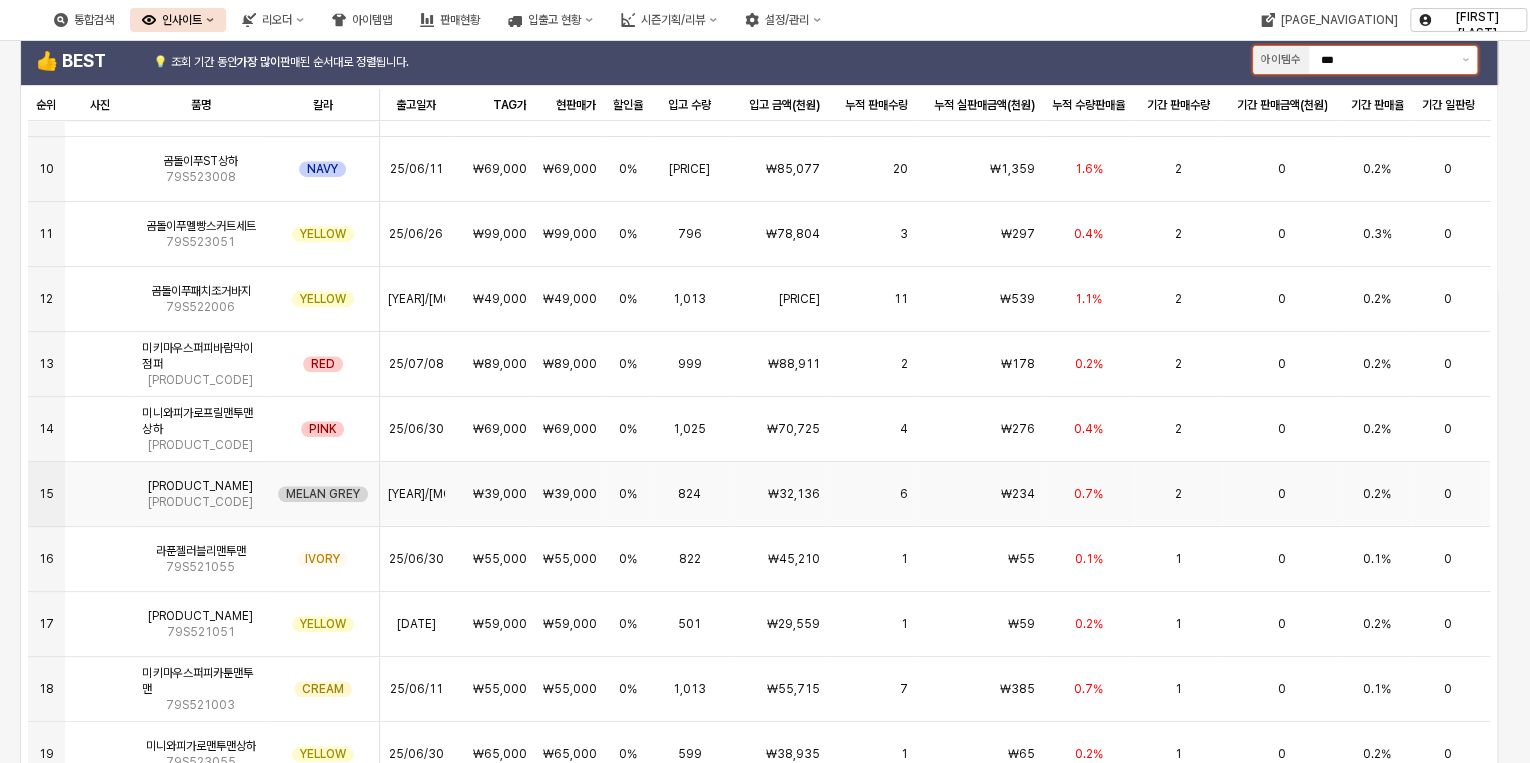 scroll, scrollTop: 580, scrollLeft: 0, axis: vertical 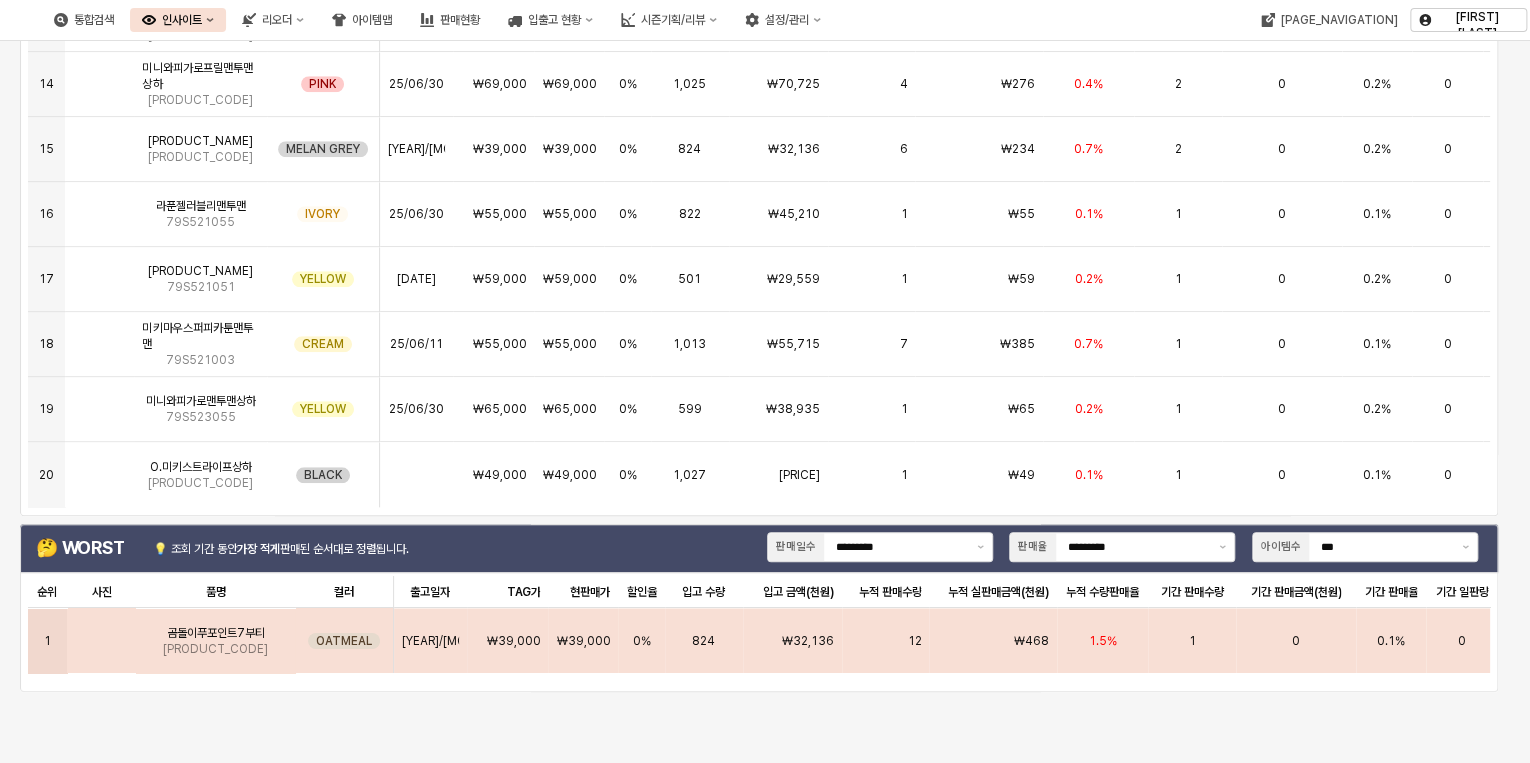 click at bounding box center [102, 633] 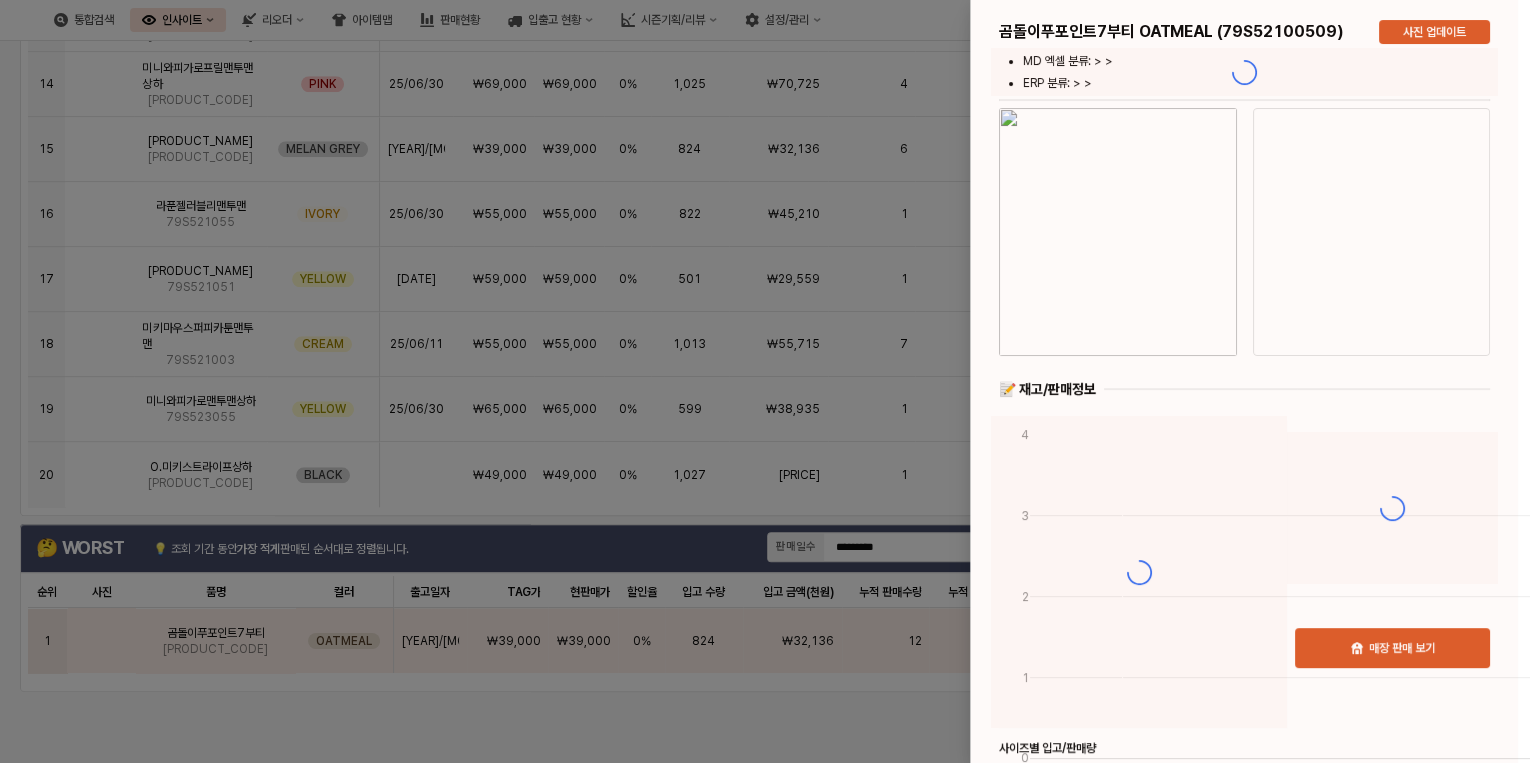 click at bounding box center (765, 381) 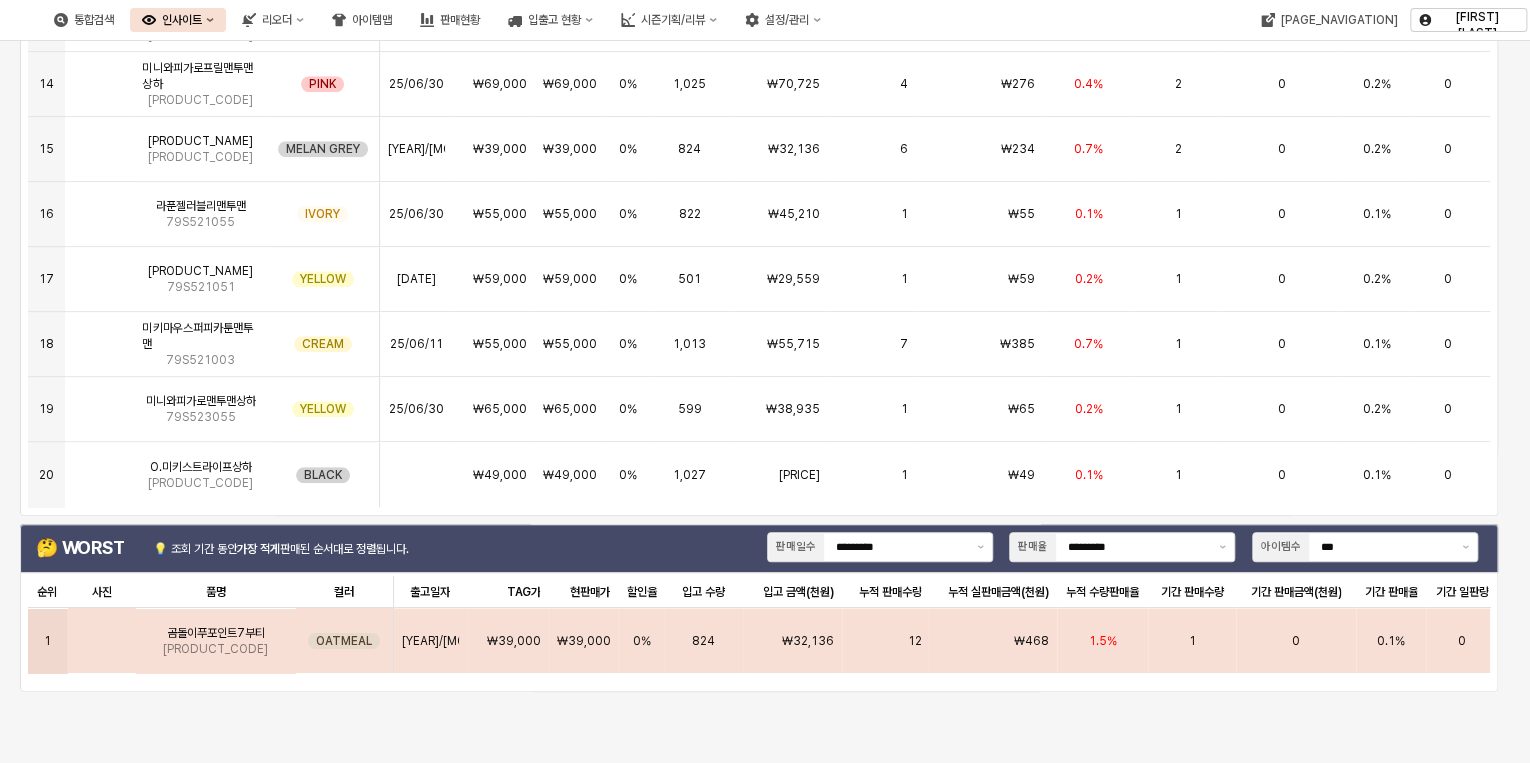 click at bounding box center (102, 633) 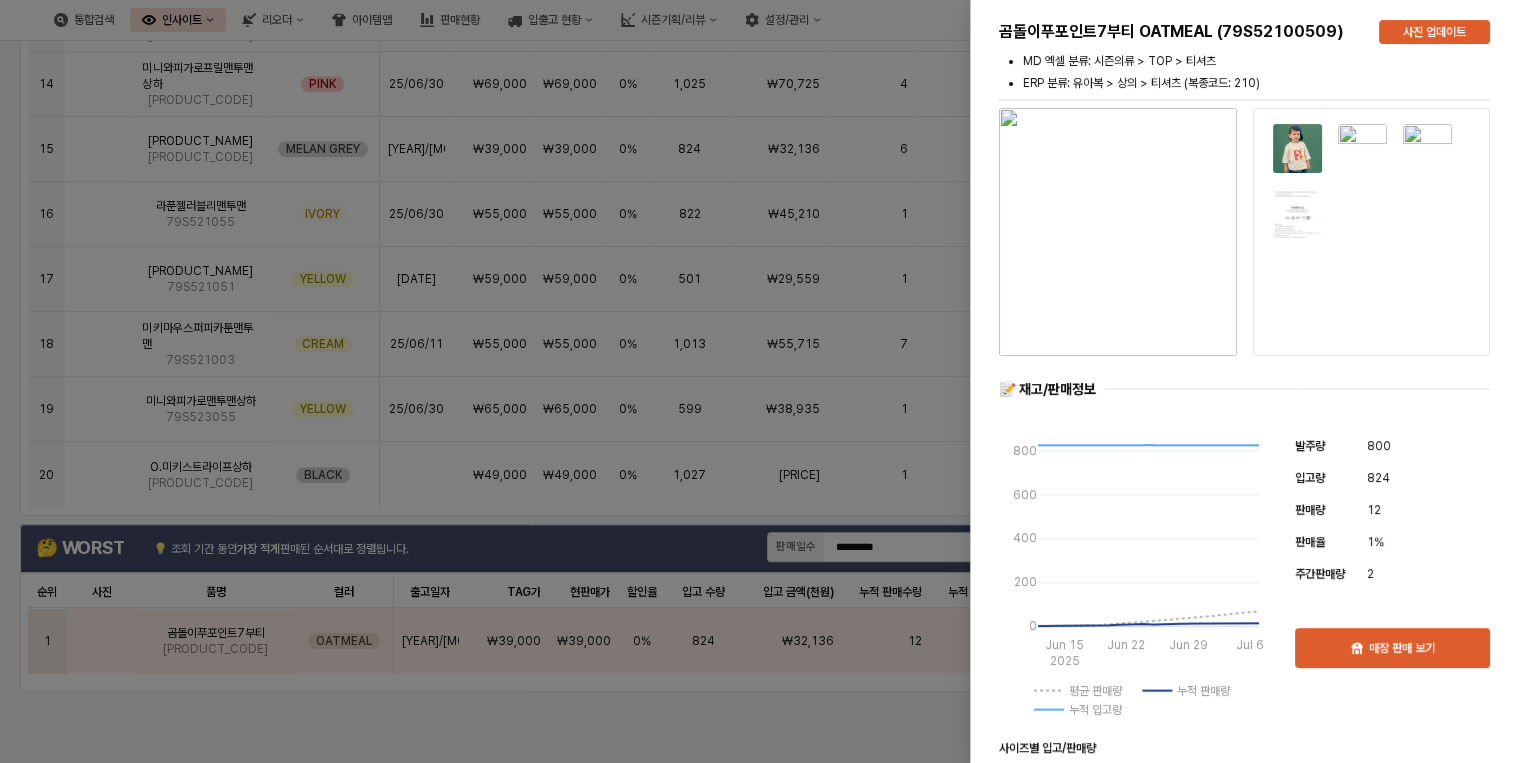 click at bounding box center (765, 381) 